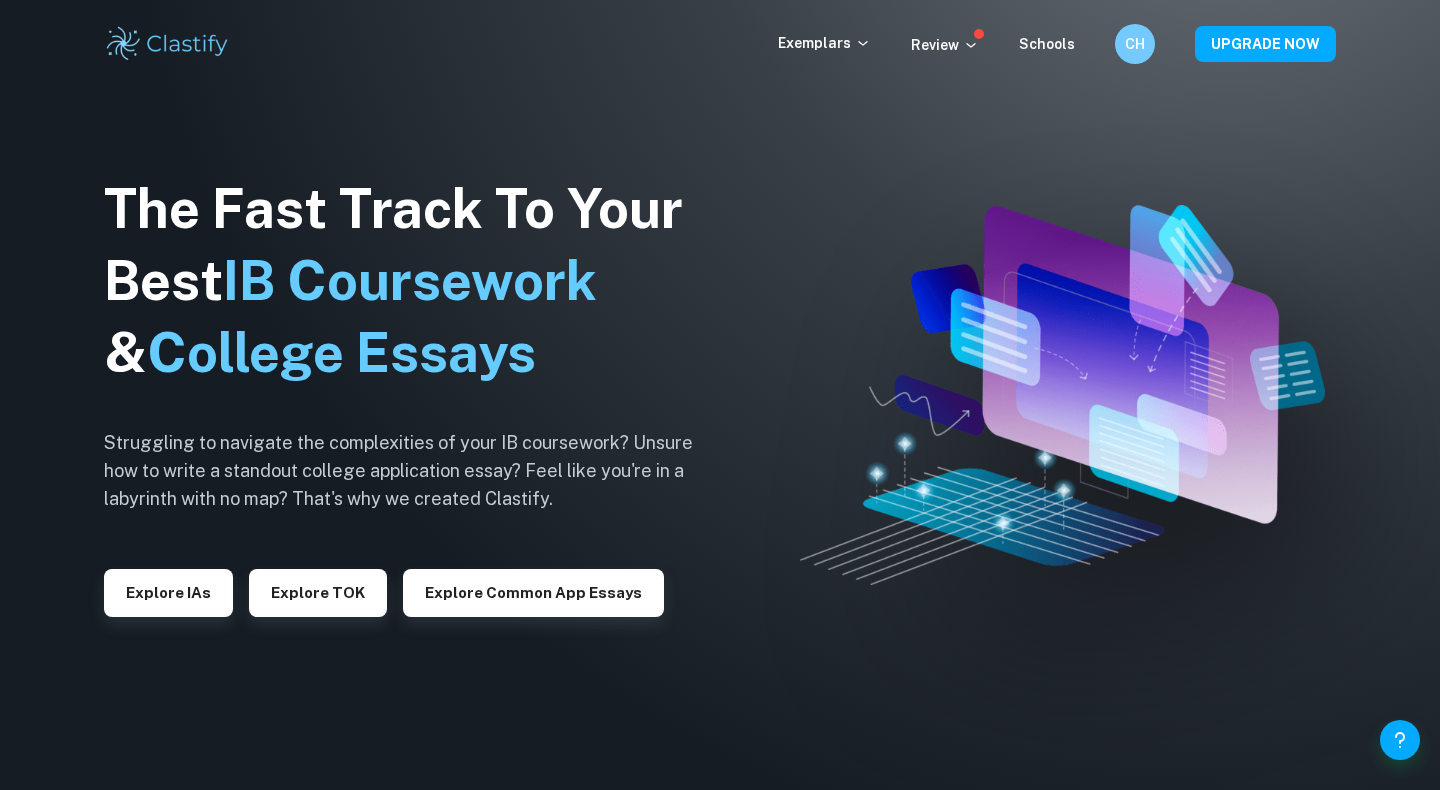 scroll, scrollTop: 0, scrollLeft: 0, axis: both 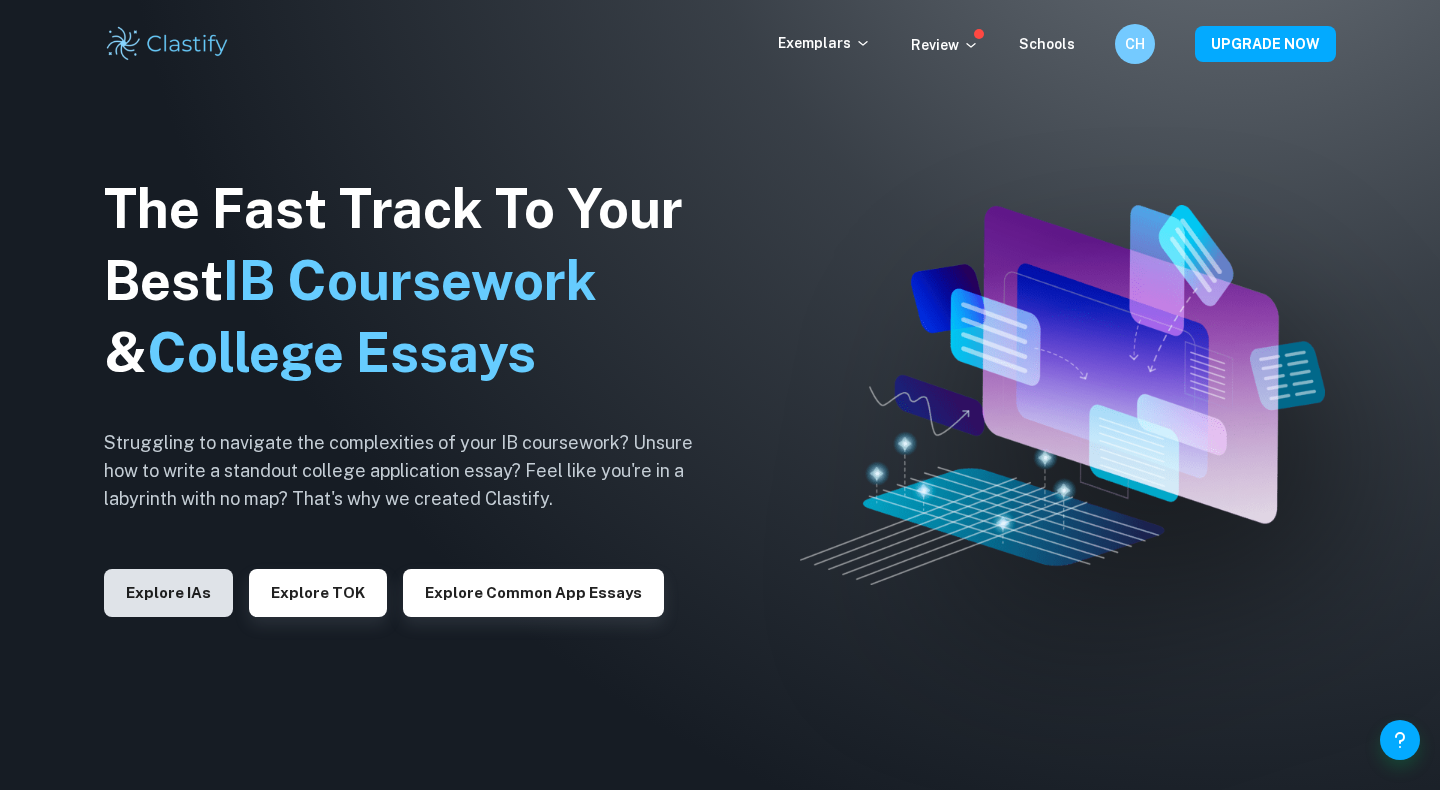 click on "Explore IAs" at bounding box center (168, 593) 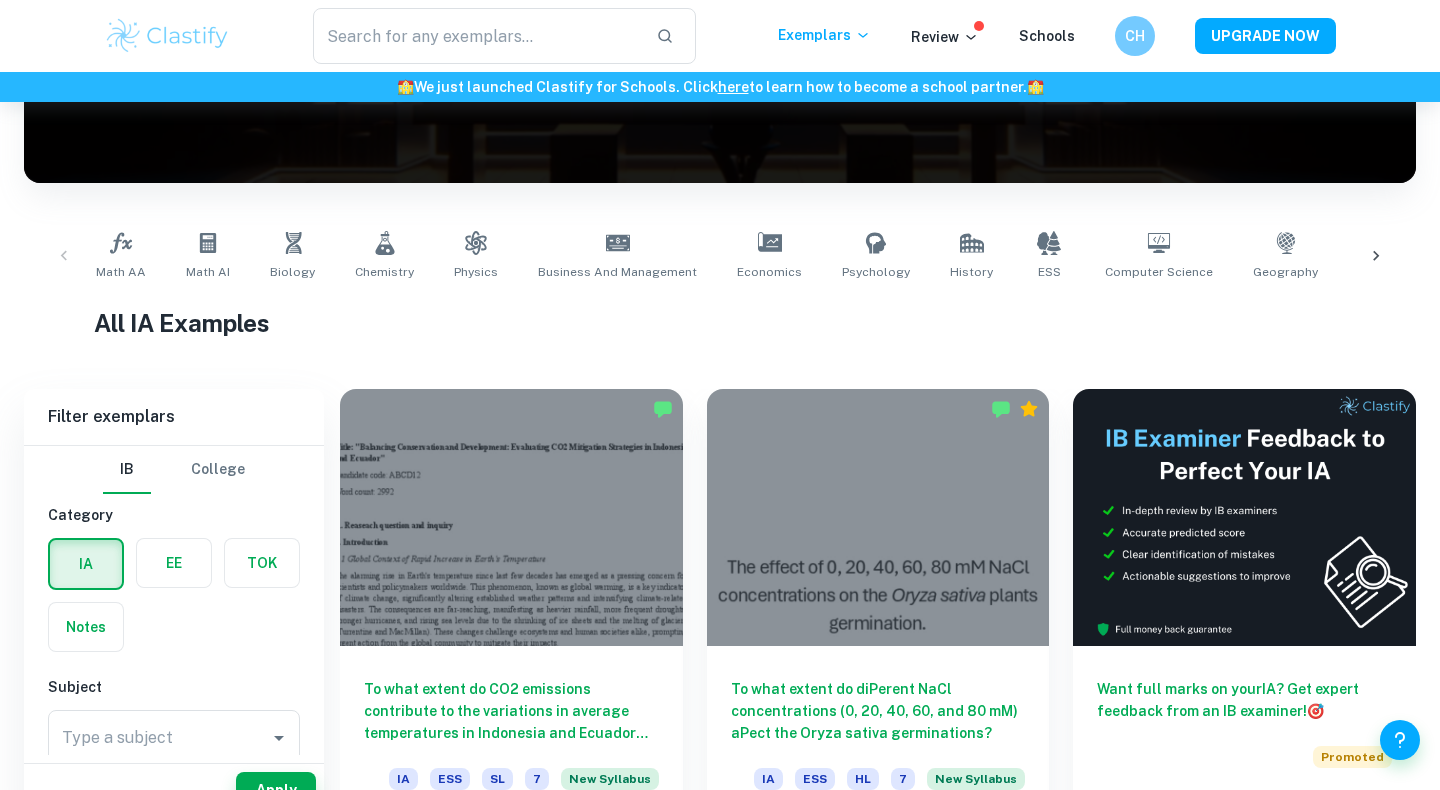 scroll, scrollTop: 343, scrollLeft: 0, axis: vertical 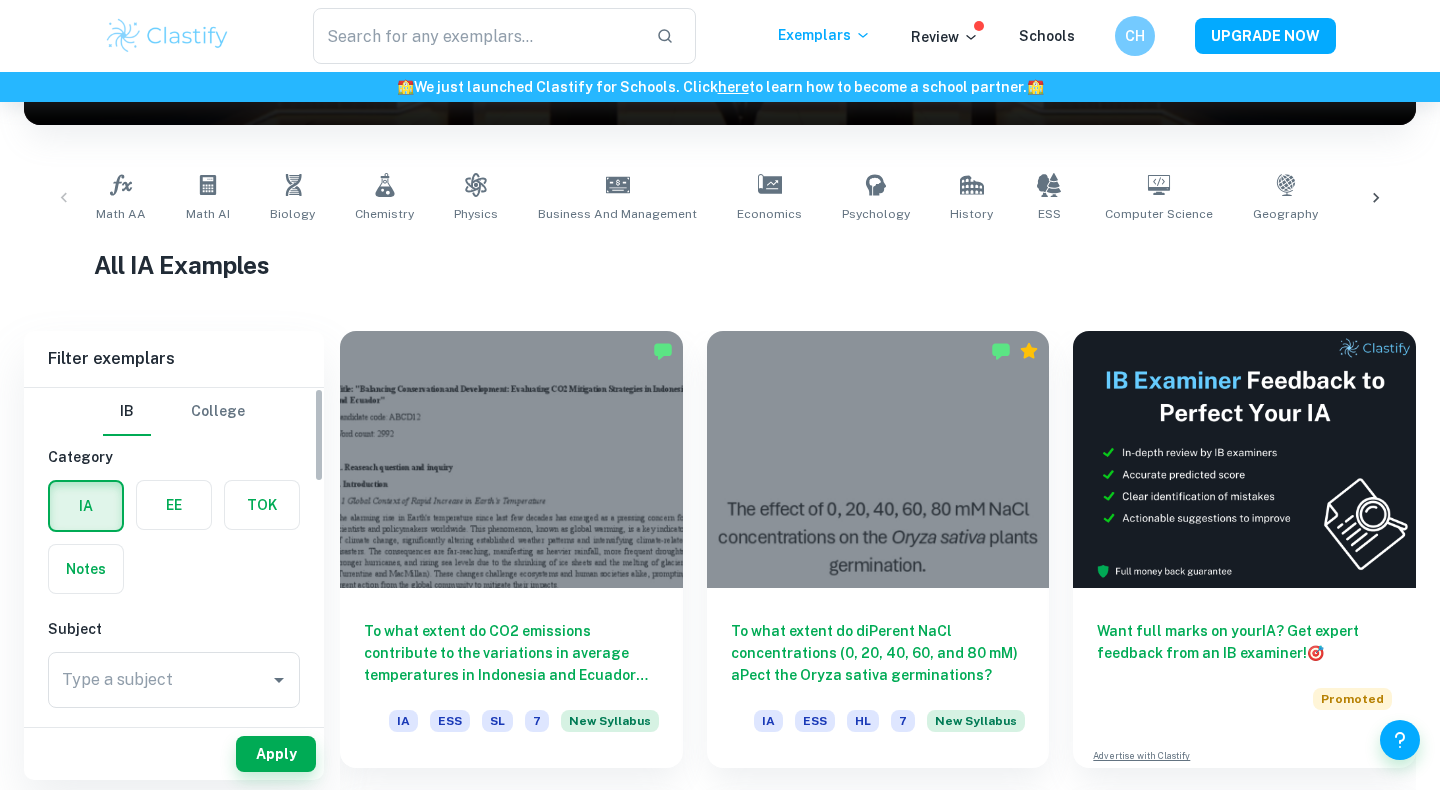 click at bounding box center (174, 505) 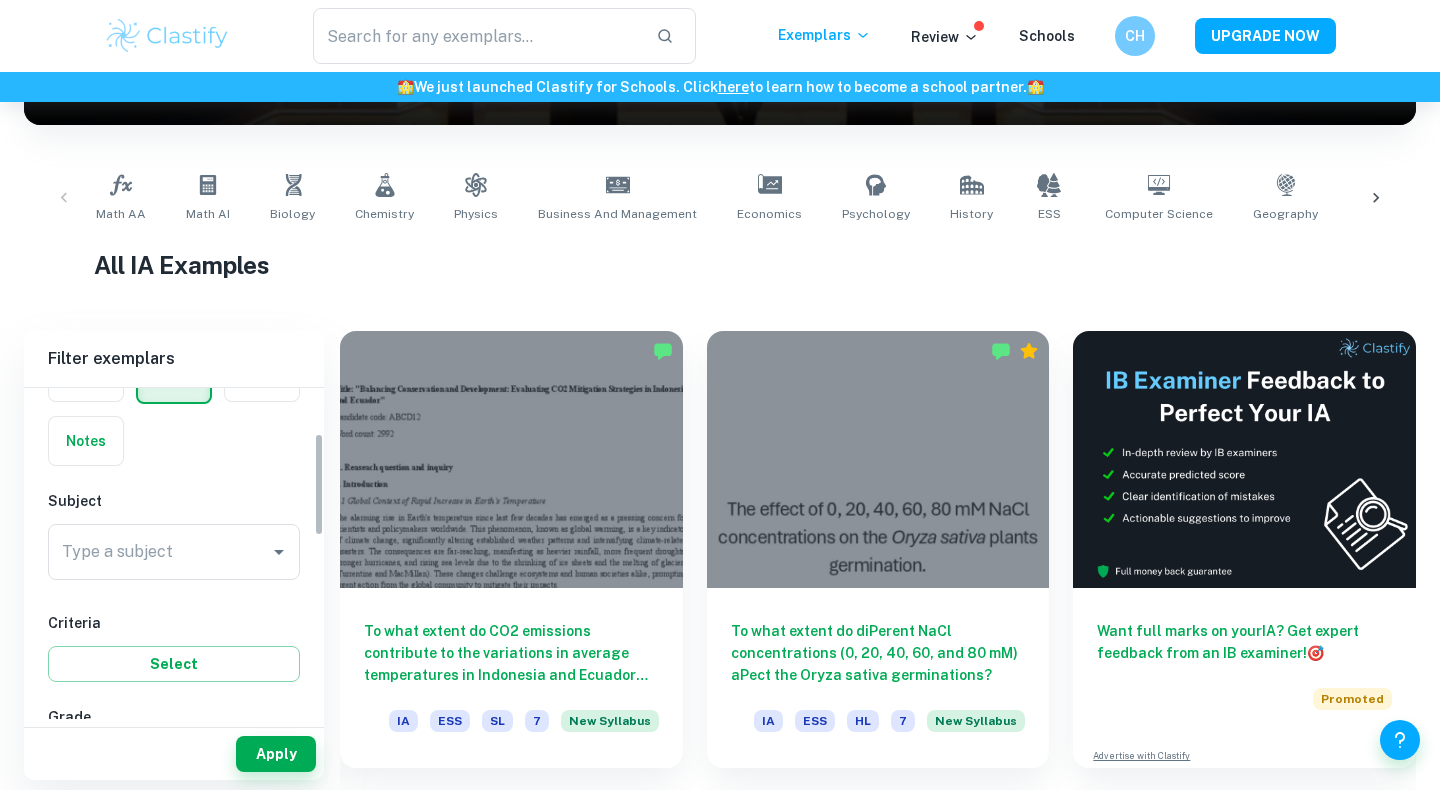 scroll, scrollTop: 186, scrollLeft: 0, axis: vertical 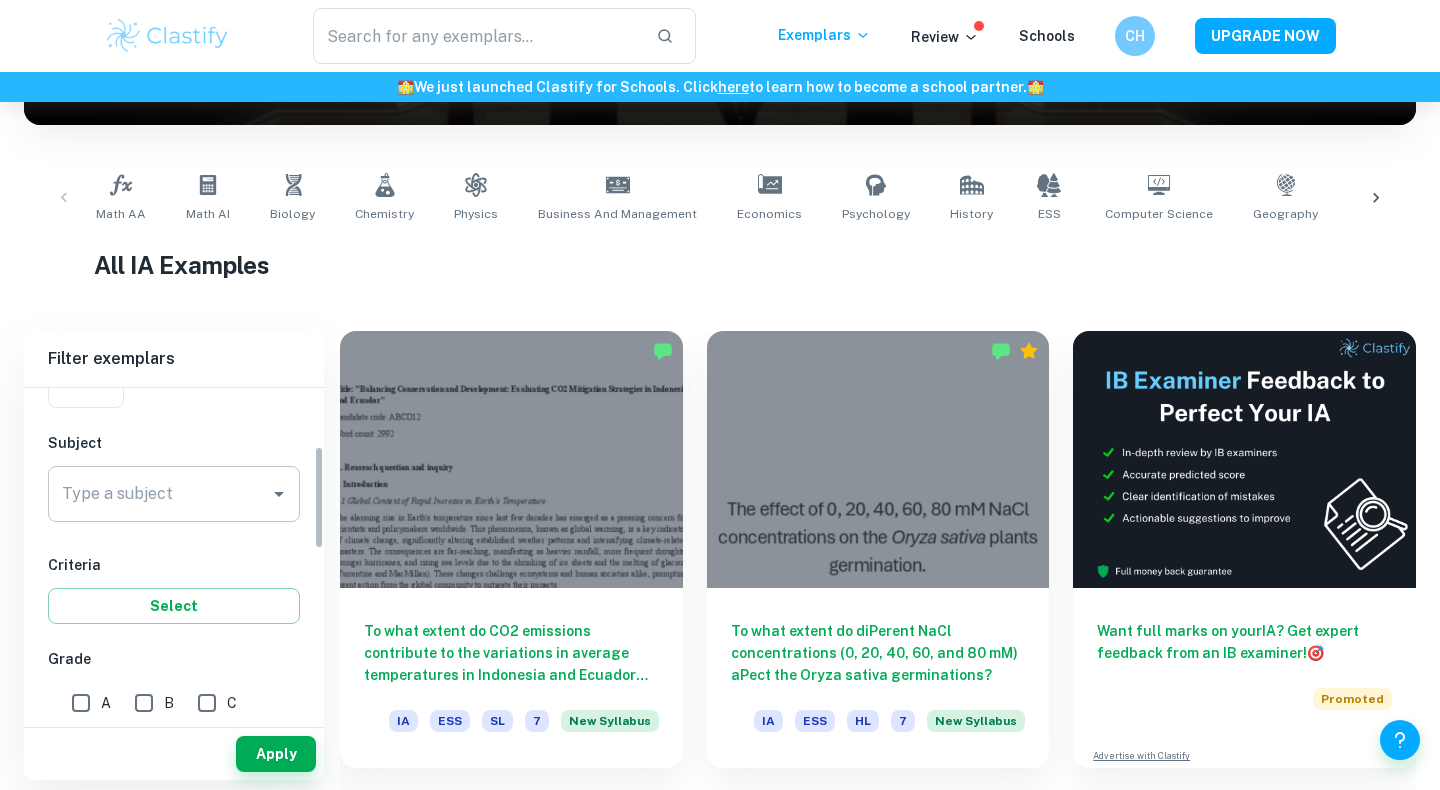 click on "Type a subject" at bounding box center (159, 494) 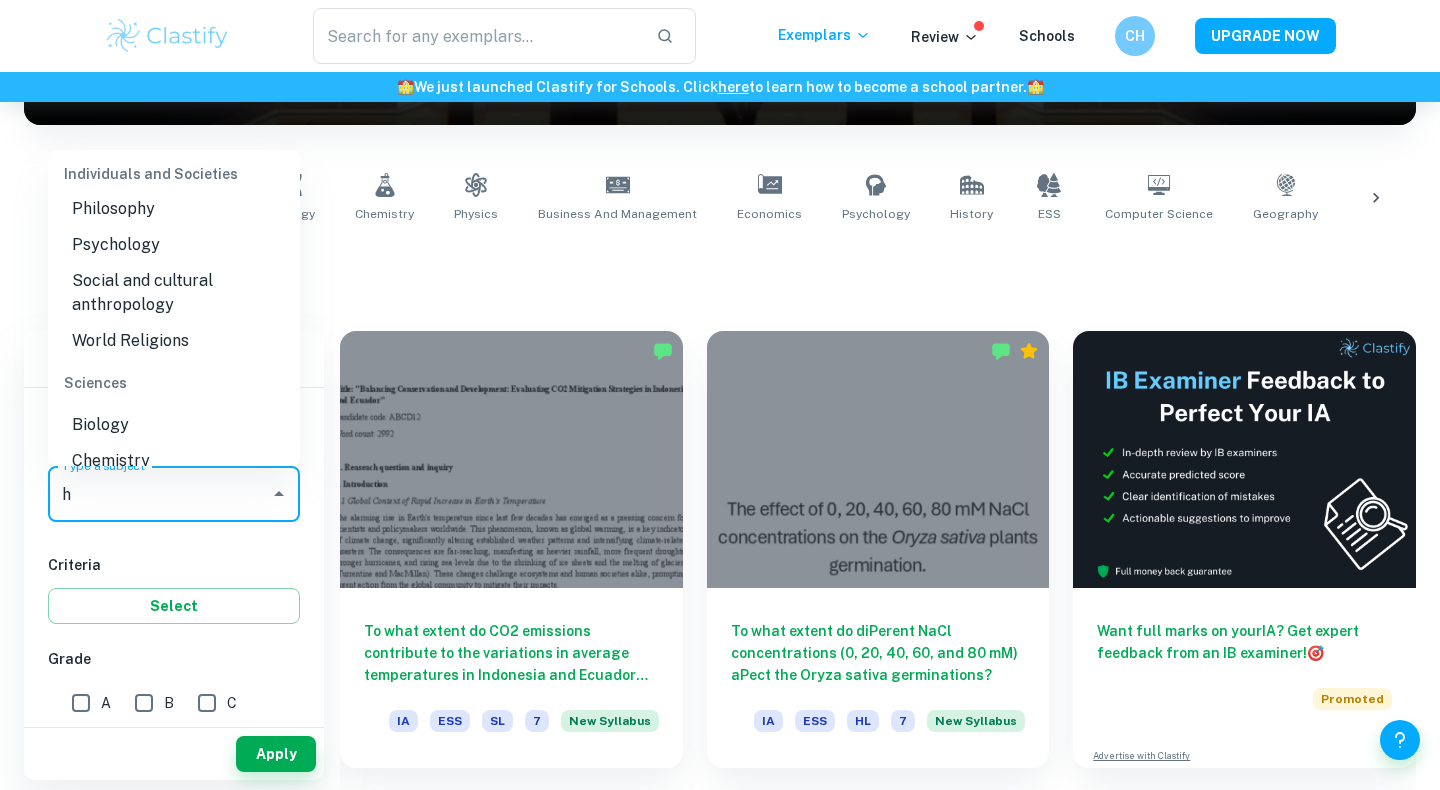 scroll, scrollTop: 0, scrollLeft: 0, axis: both 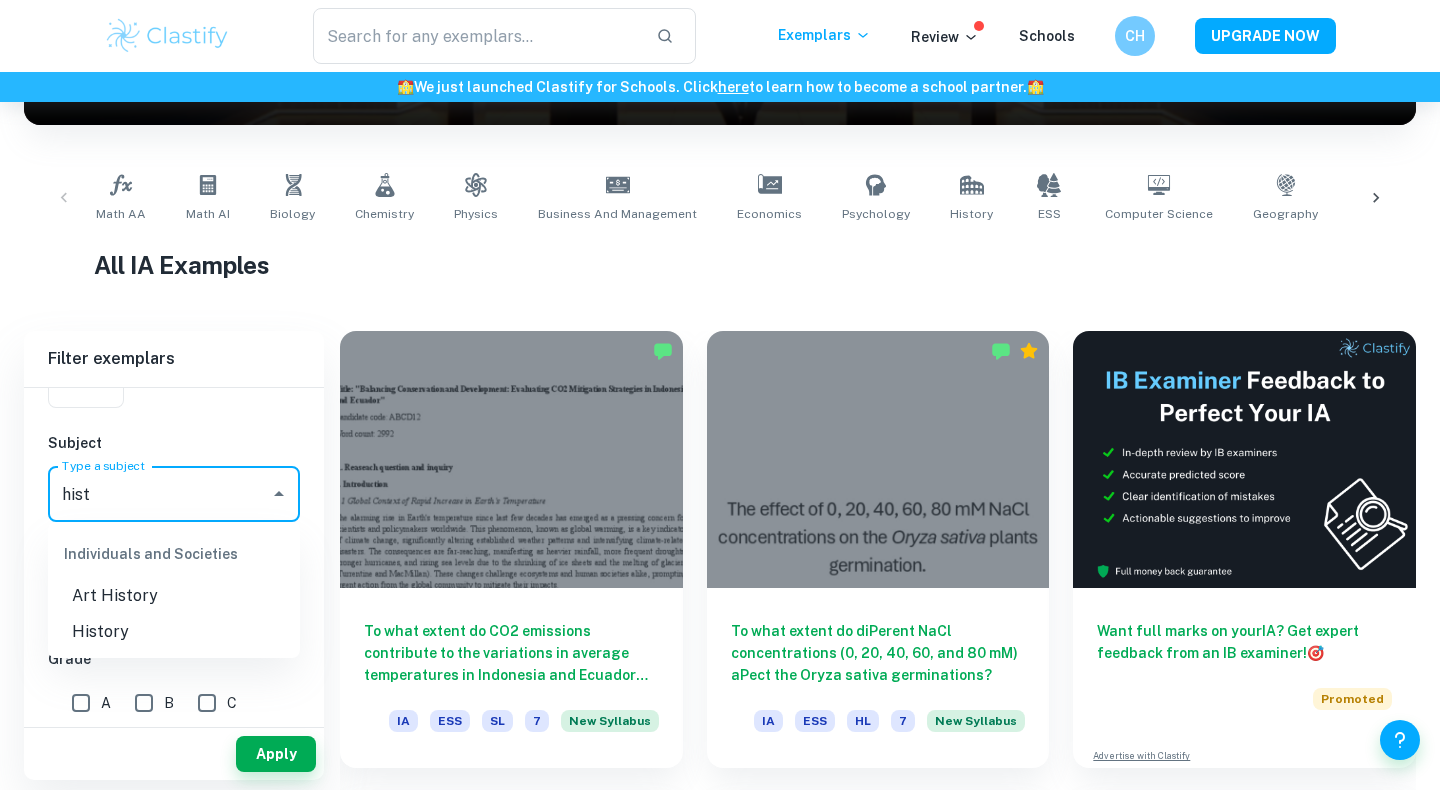 click on "History" at bounding box center (174, 632) 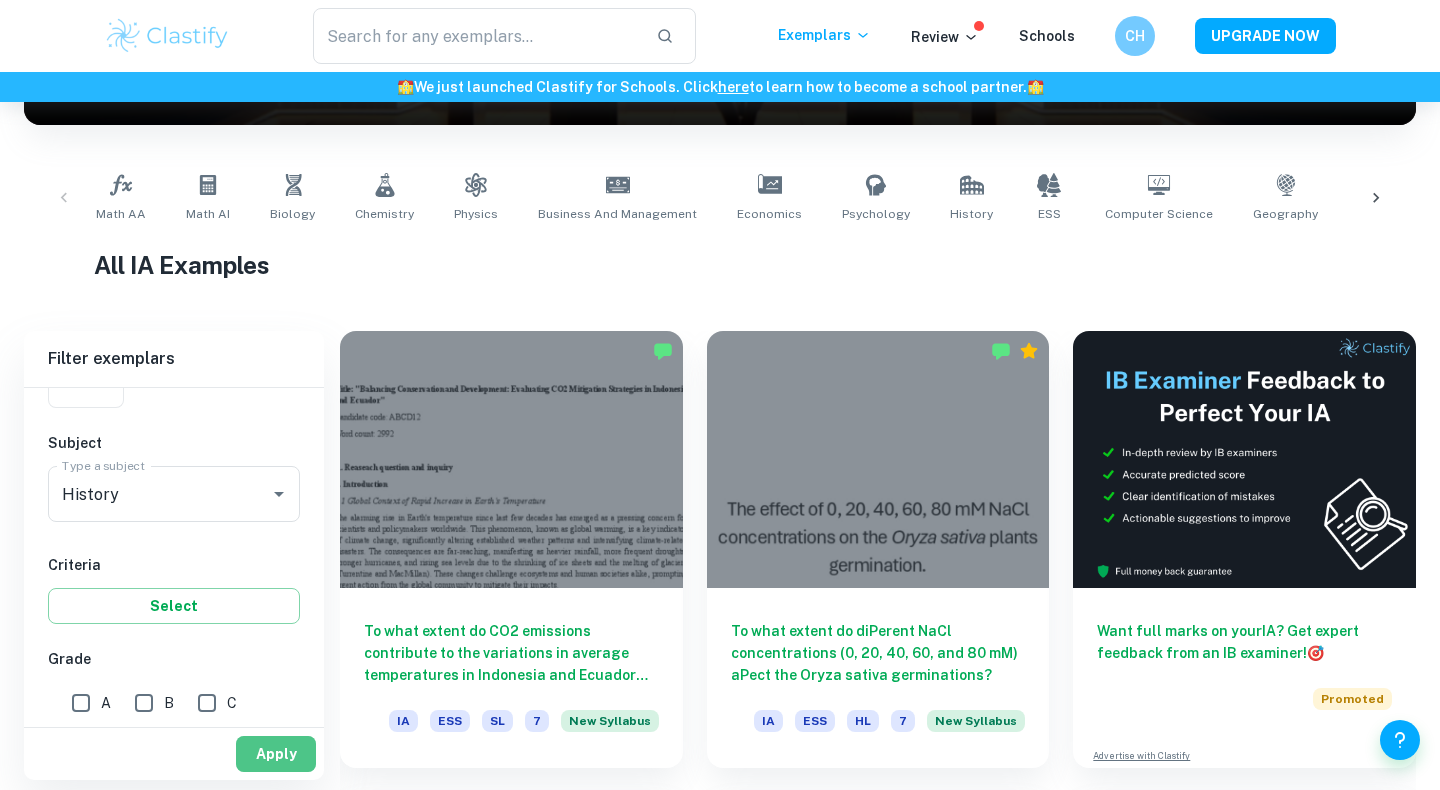 click on "Apply" at bounding box center (276, 754) 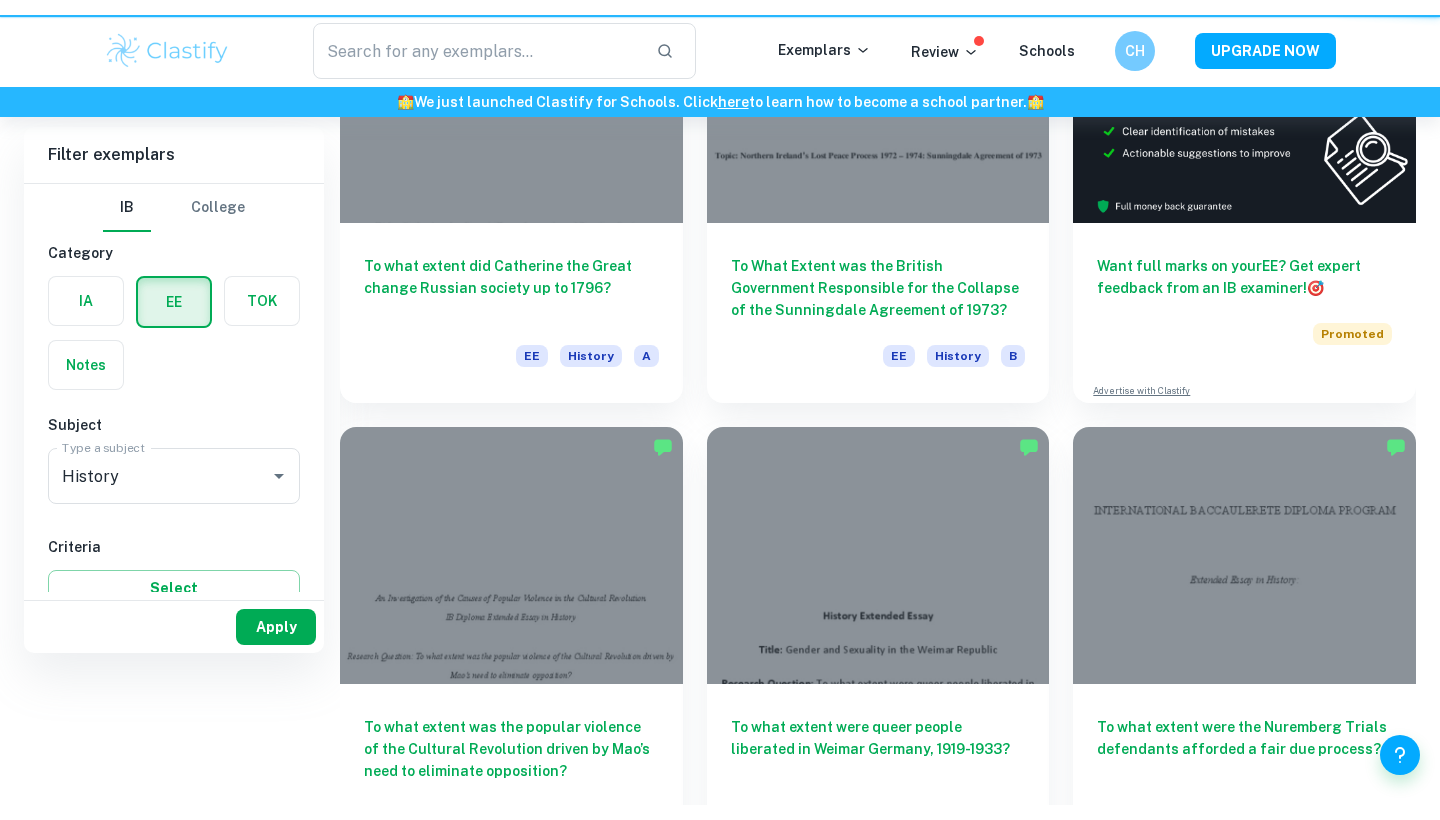 scroll, scrollTop: 0, scrollLeft: 0, axis: both 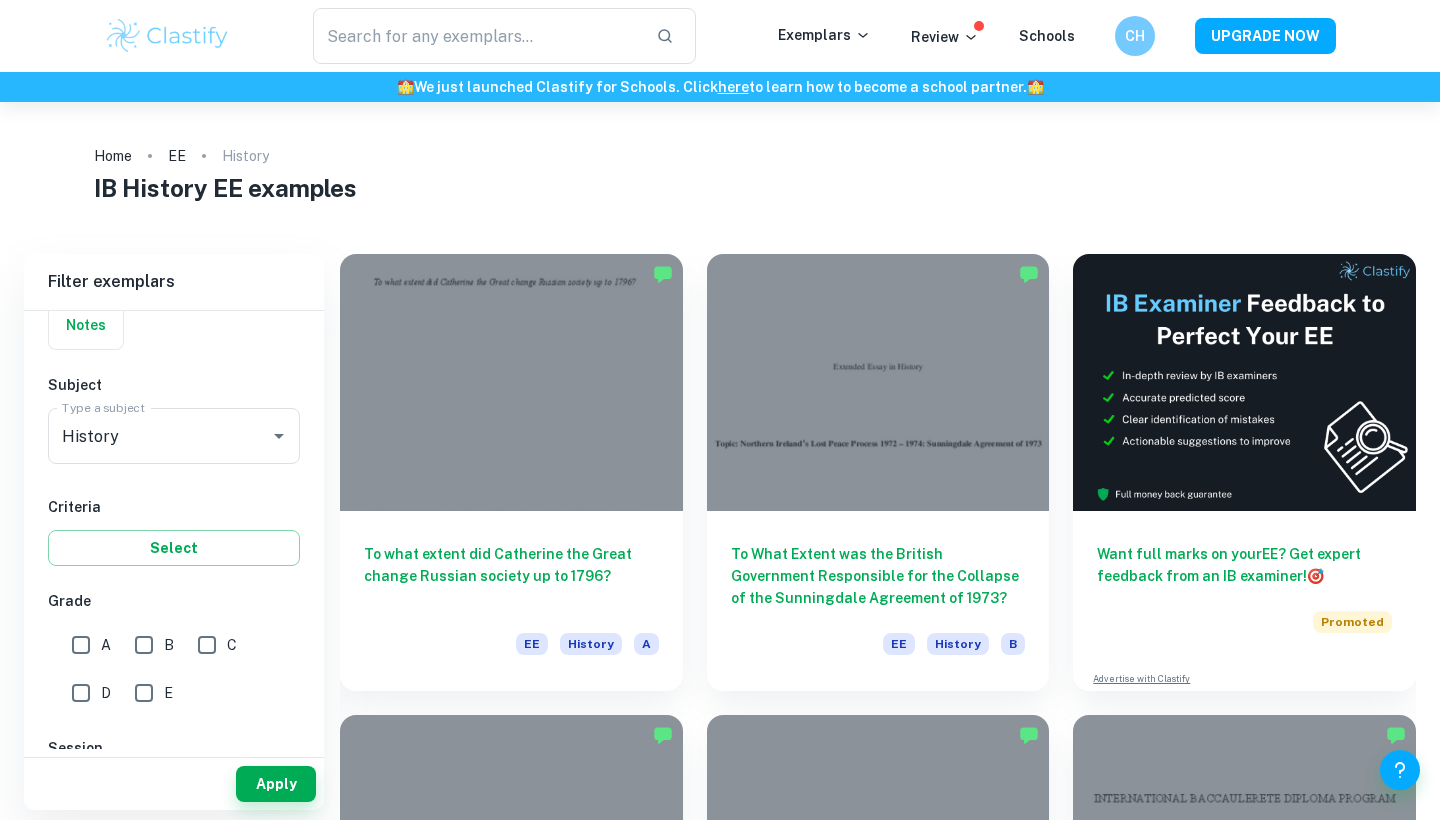 click on "A" at bounding box center (81, 645) 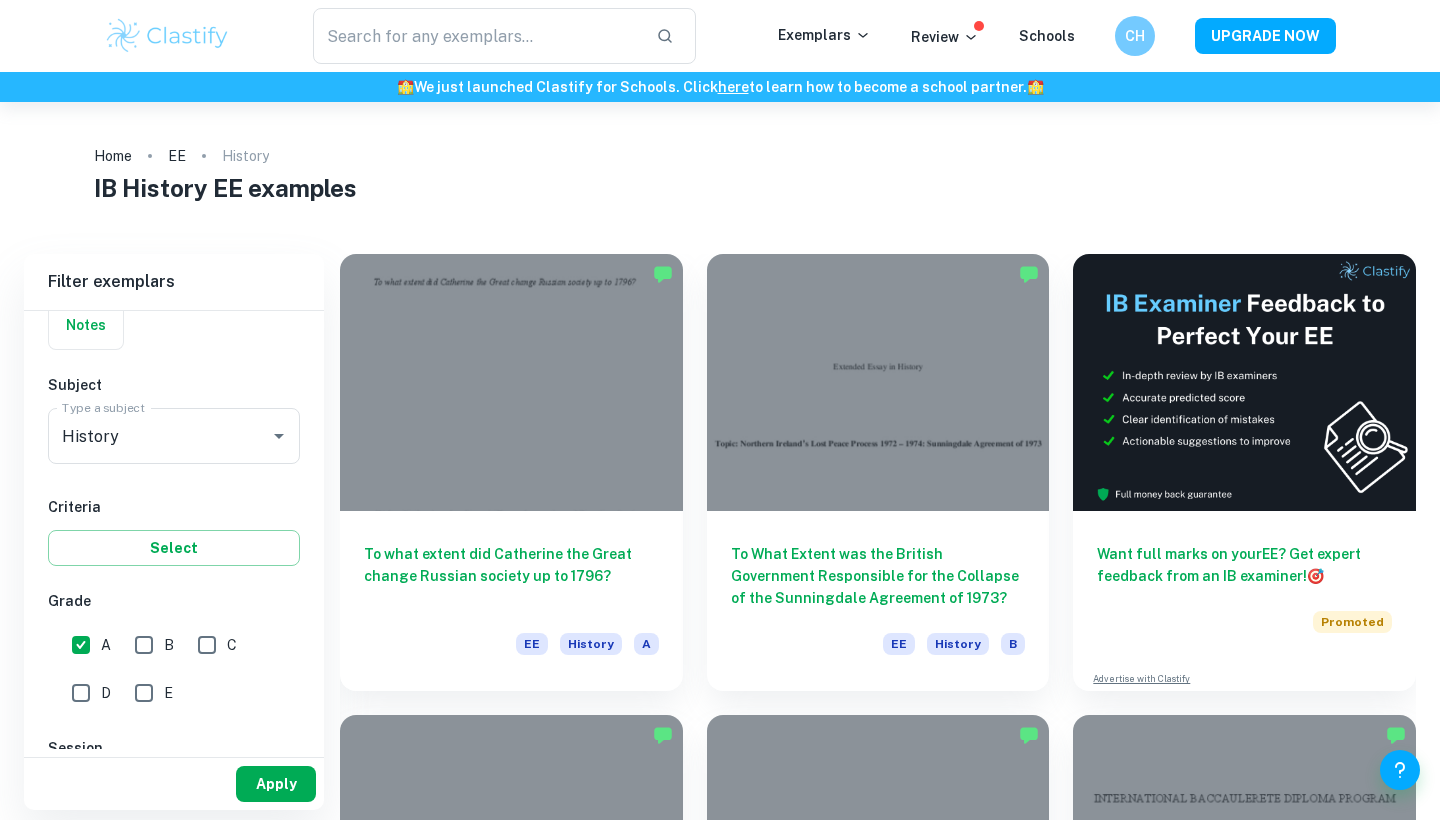 click on "Apply" at bounding box center (276, 784) 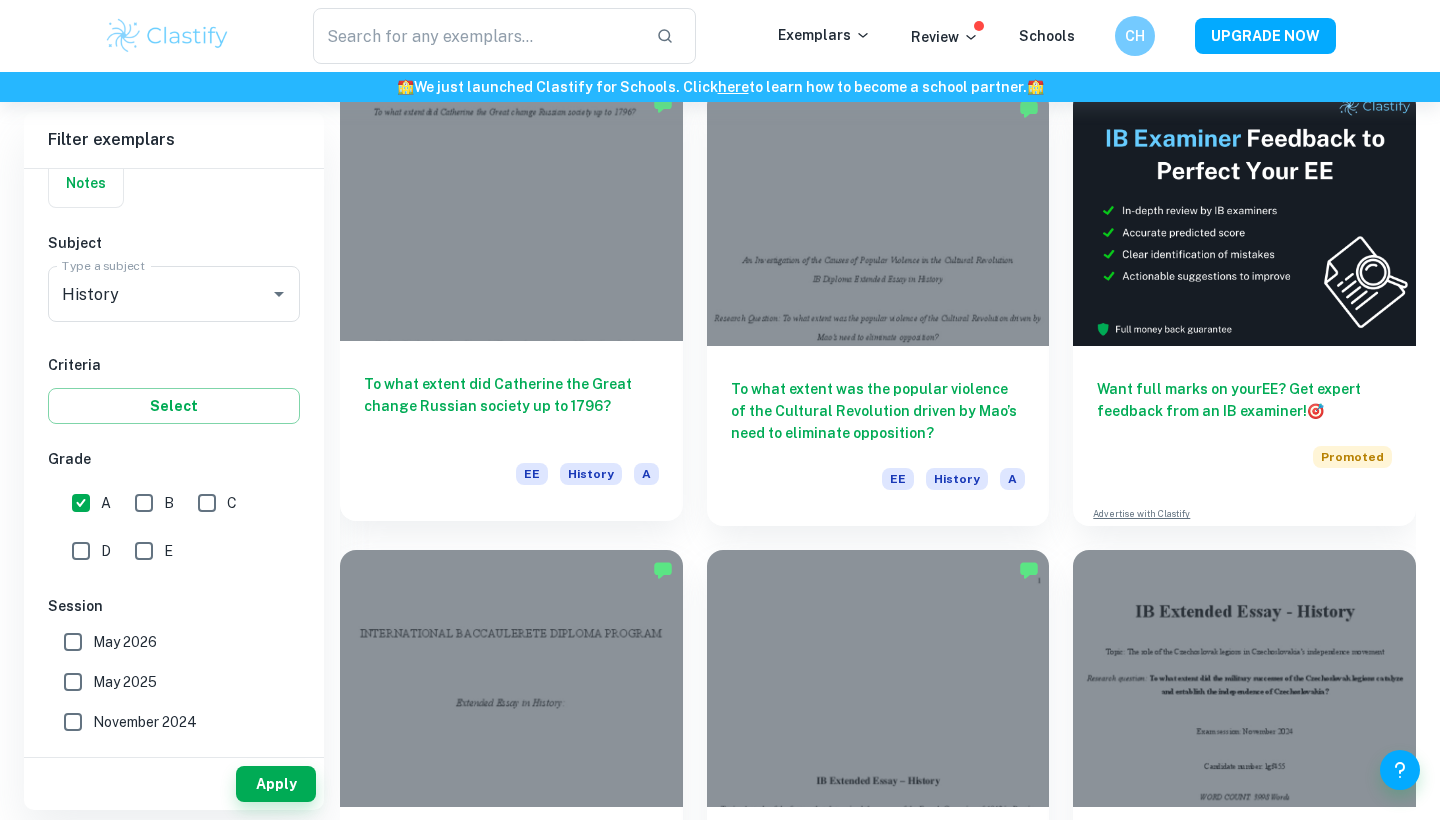 scroll, scrollTop: 166, scrollLeft: 0, axis: vertical 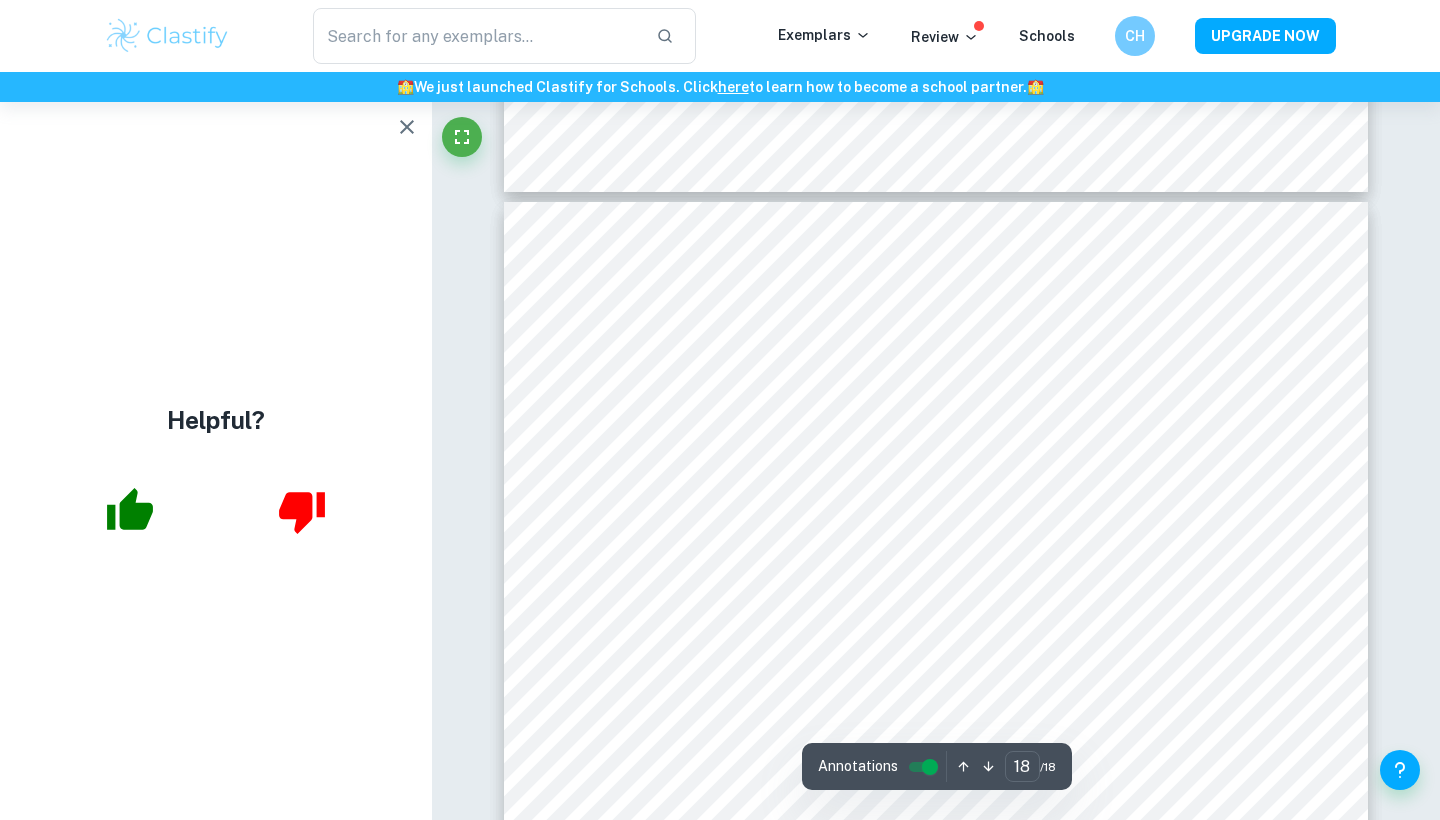 type on "17" 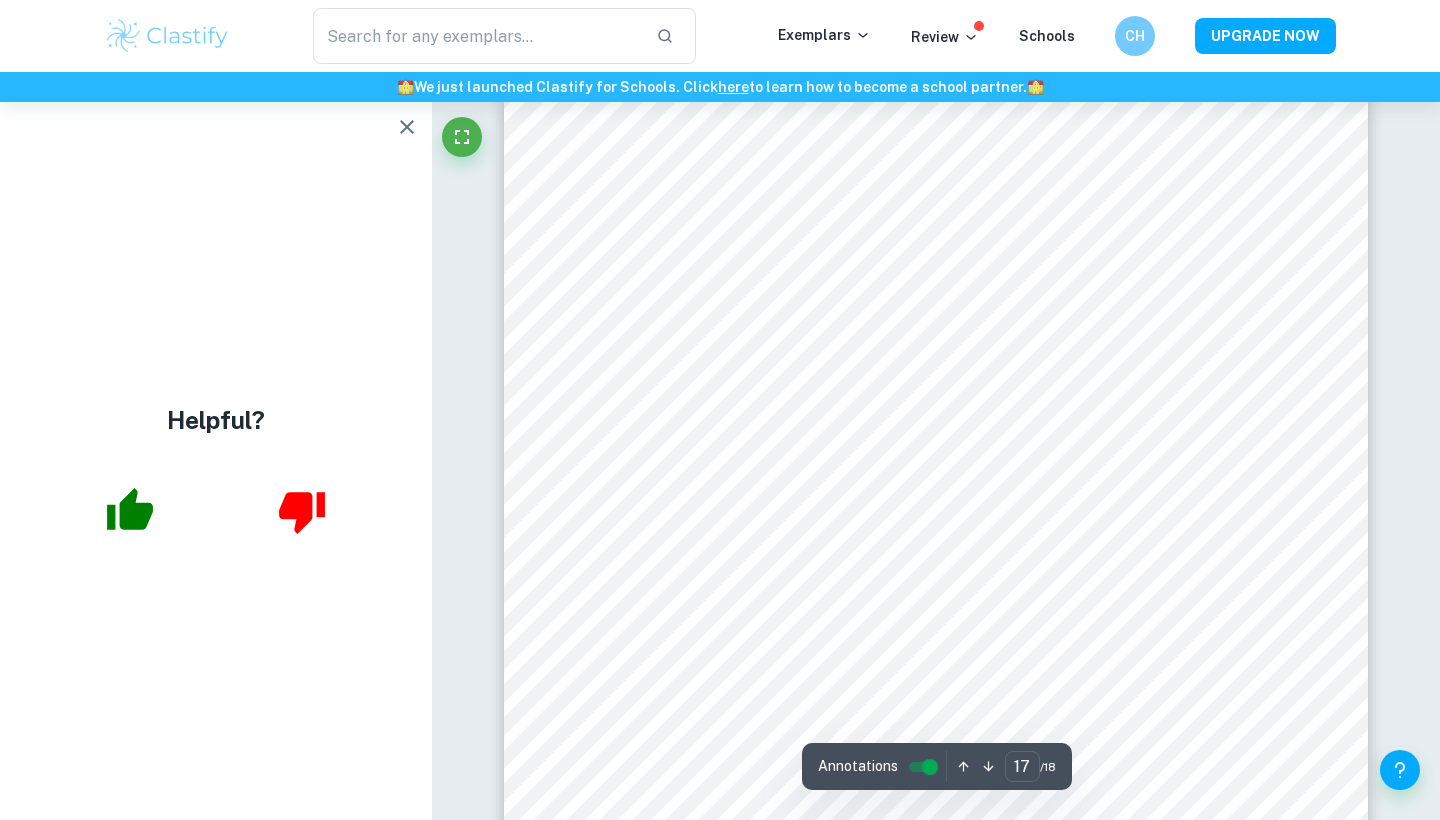scroll, scrollTop: 20447, scrollLeft: 0, axis: vertical 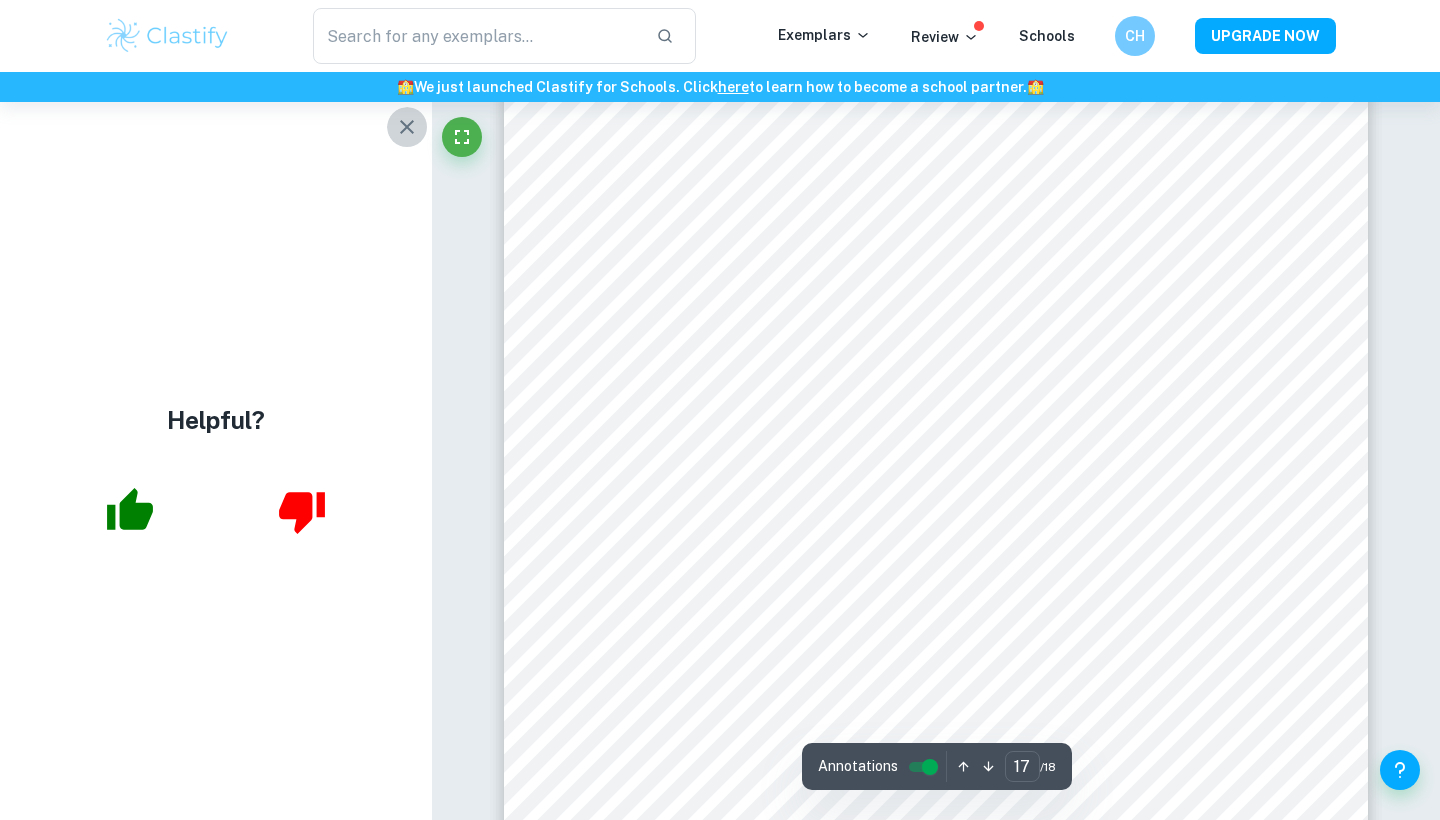 click 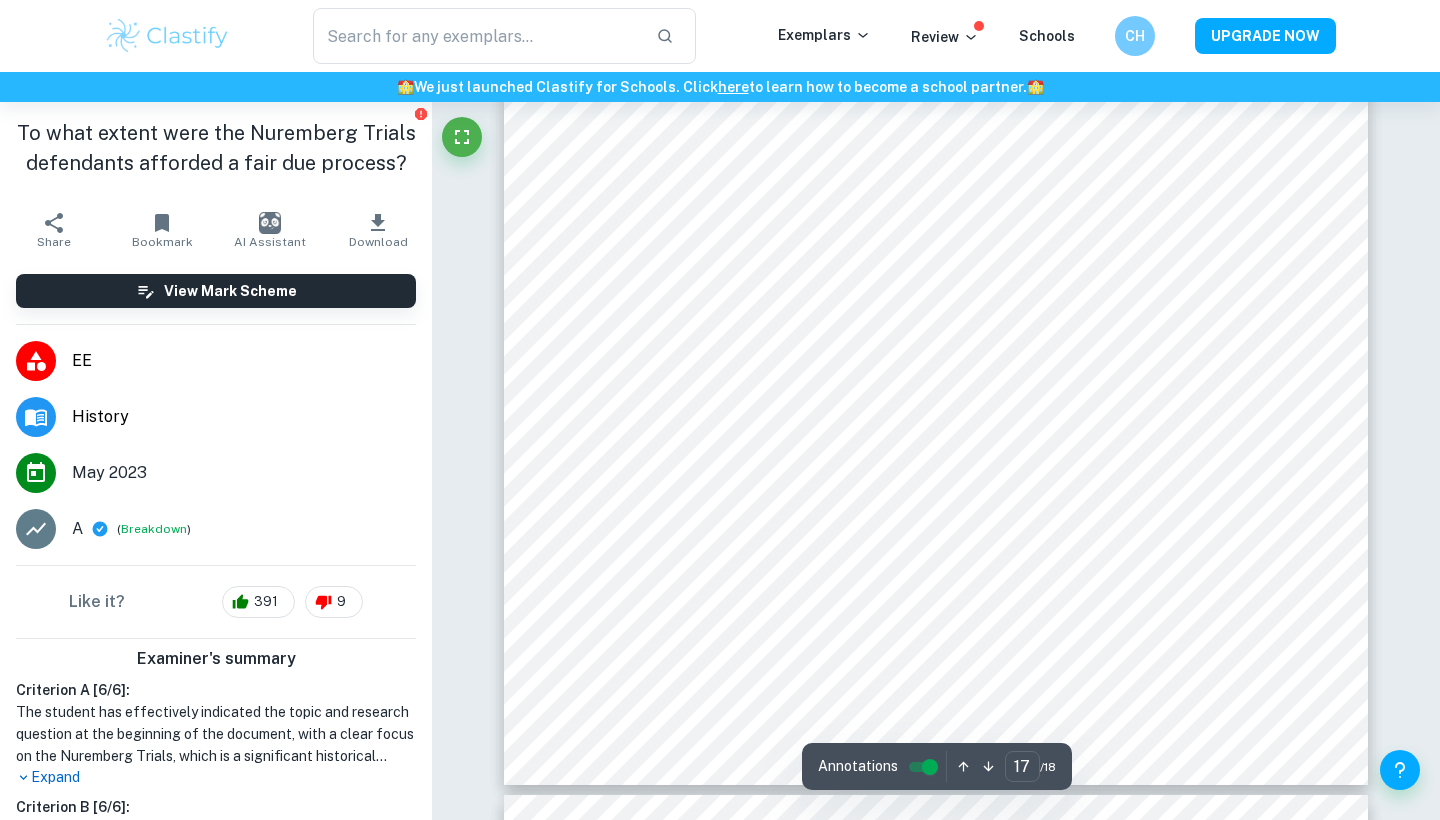scroll, scrollTop: 20813, scrollLeft: 0, axis: vertical 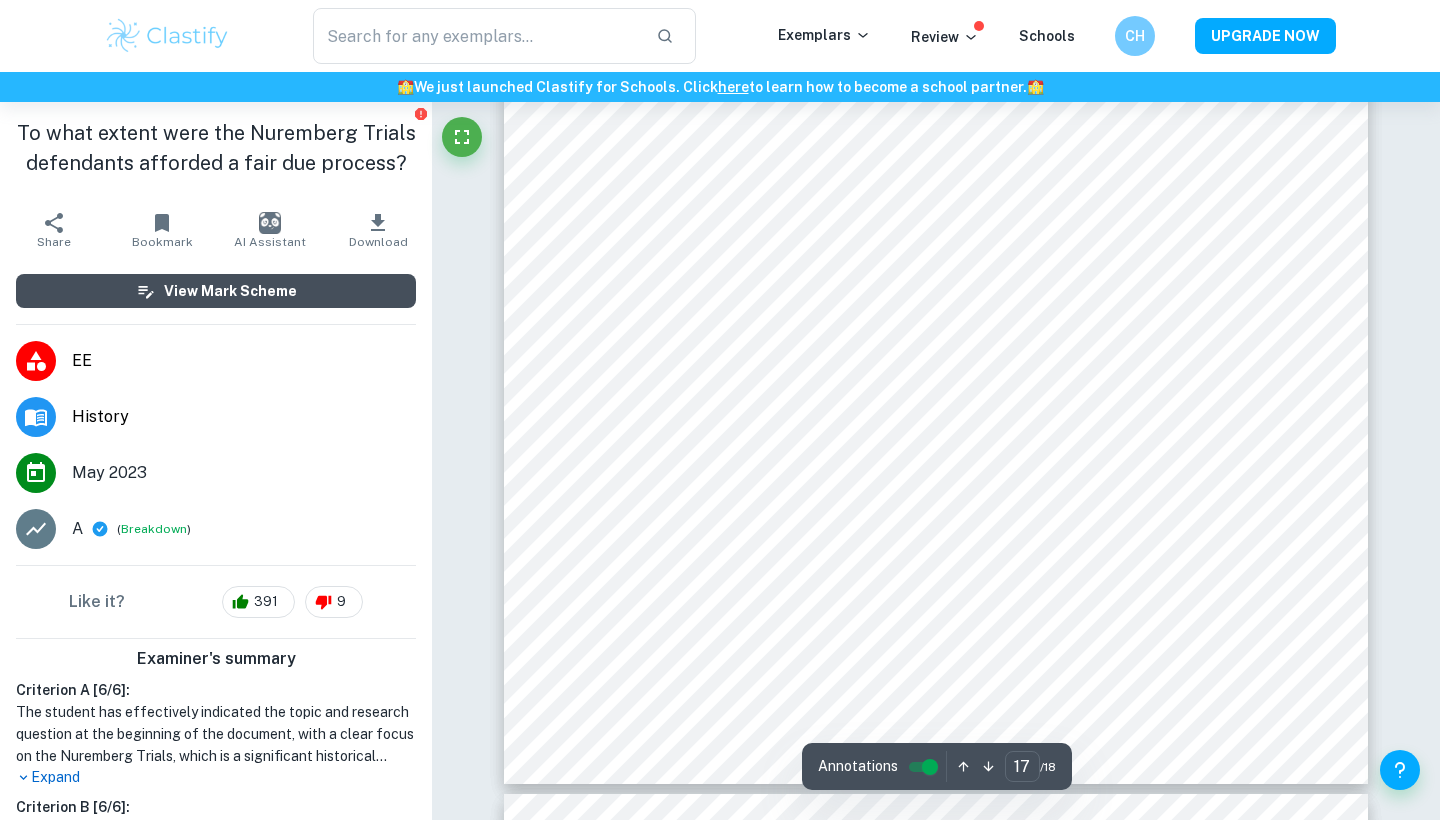click on "View Mark Scheme" at bounding box center [216, 291] 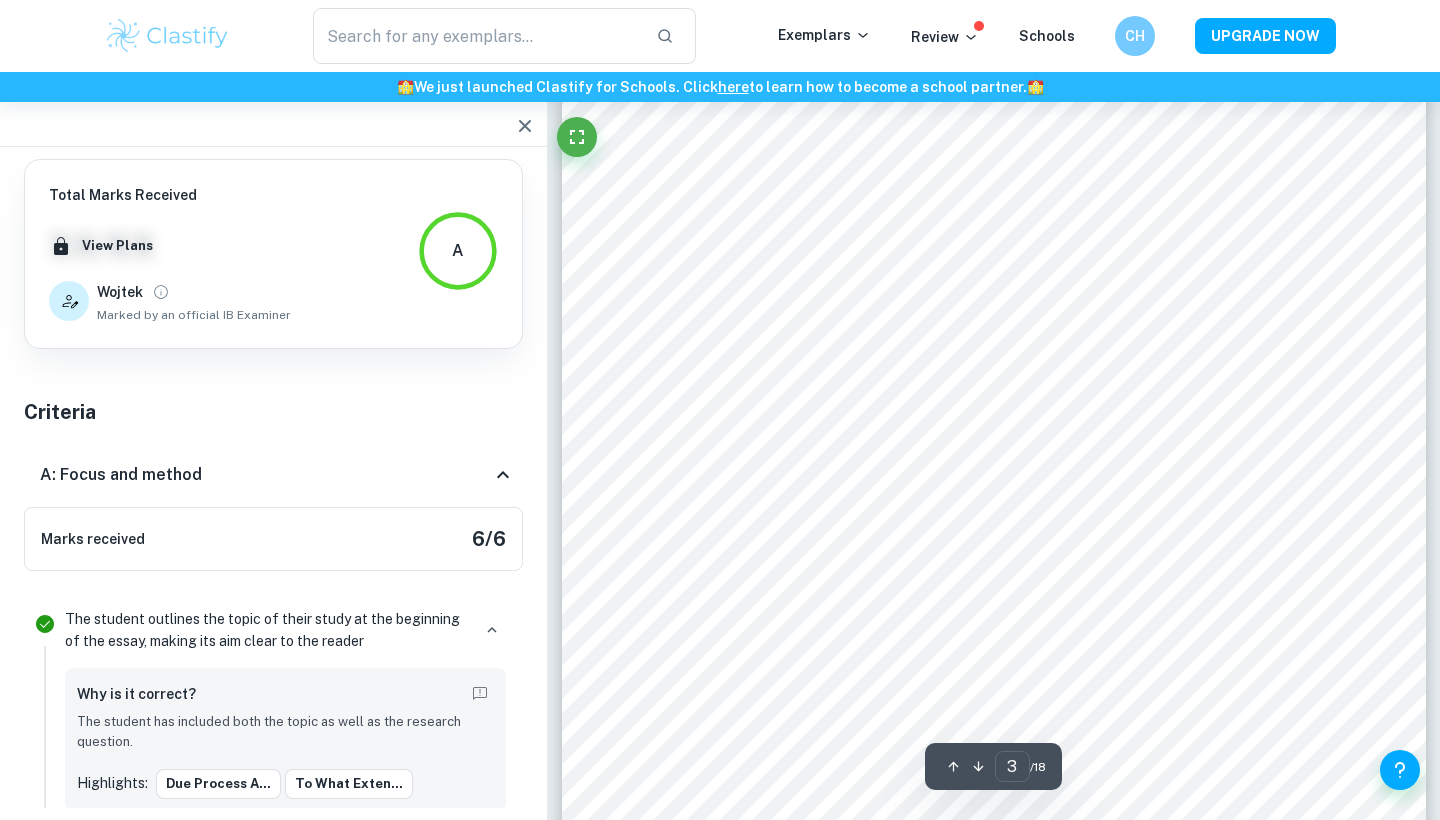 scroll, scrollTop: 2632, scrollLeft: 0, axis: vertical 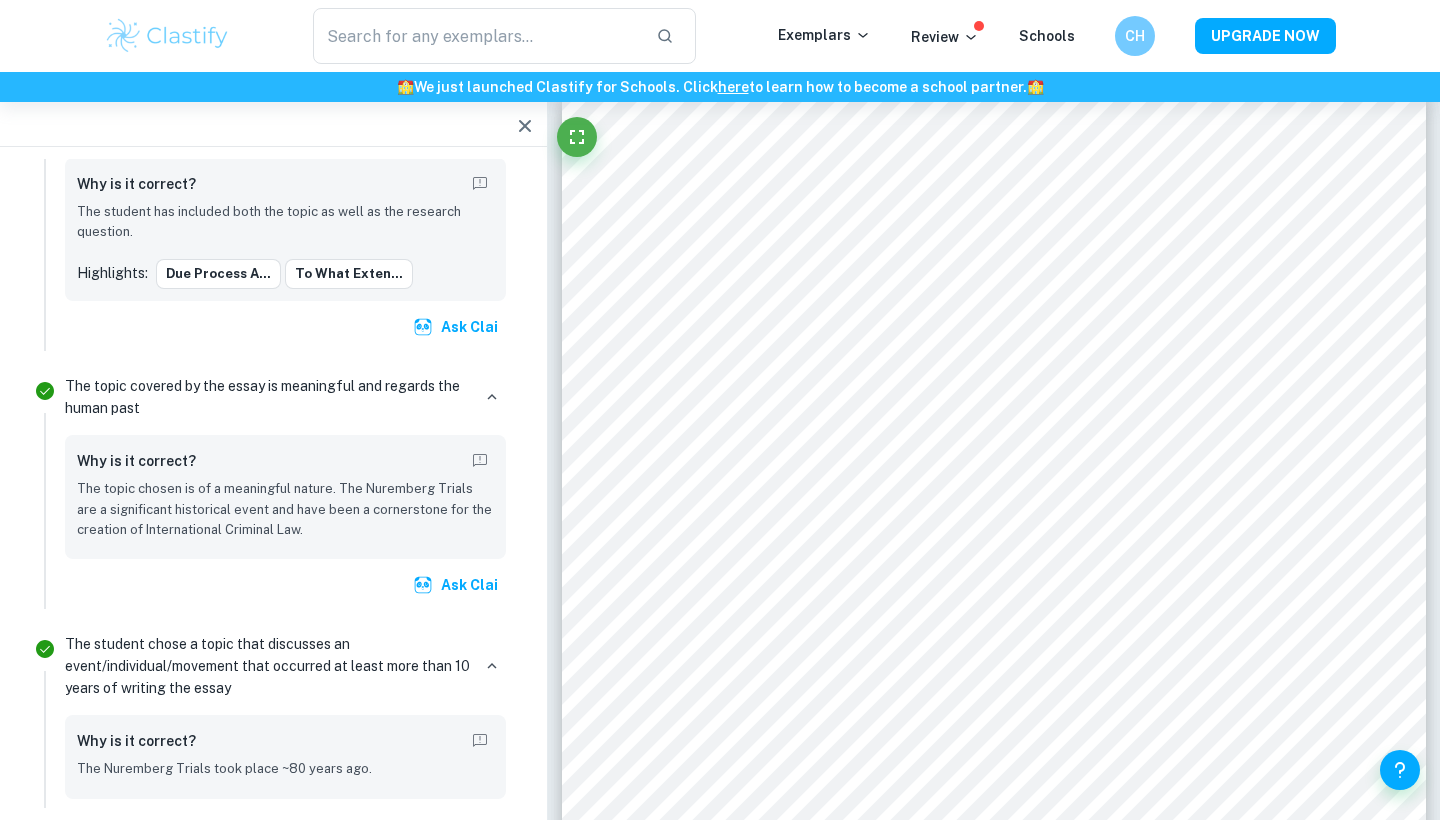 click on "The topic chosen is of a meaningful nature. The Nuremberg Trials are a significant historical event and have been a cornerstone for the creation of International Criminal Law." at bounding box center [285, 509] 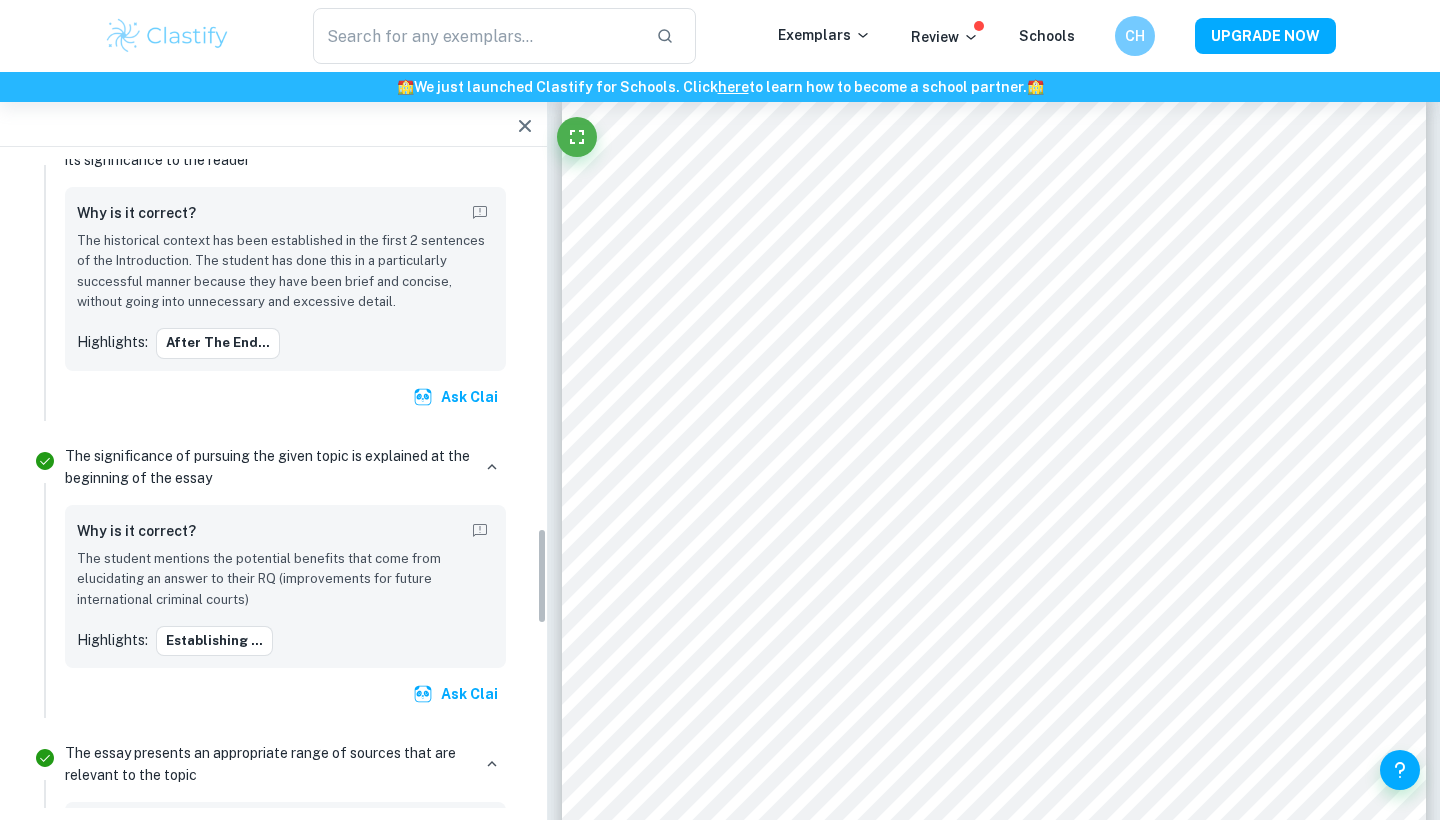 scroll, scrollTop: 2475, scrollLeft: 0, axis: vertical 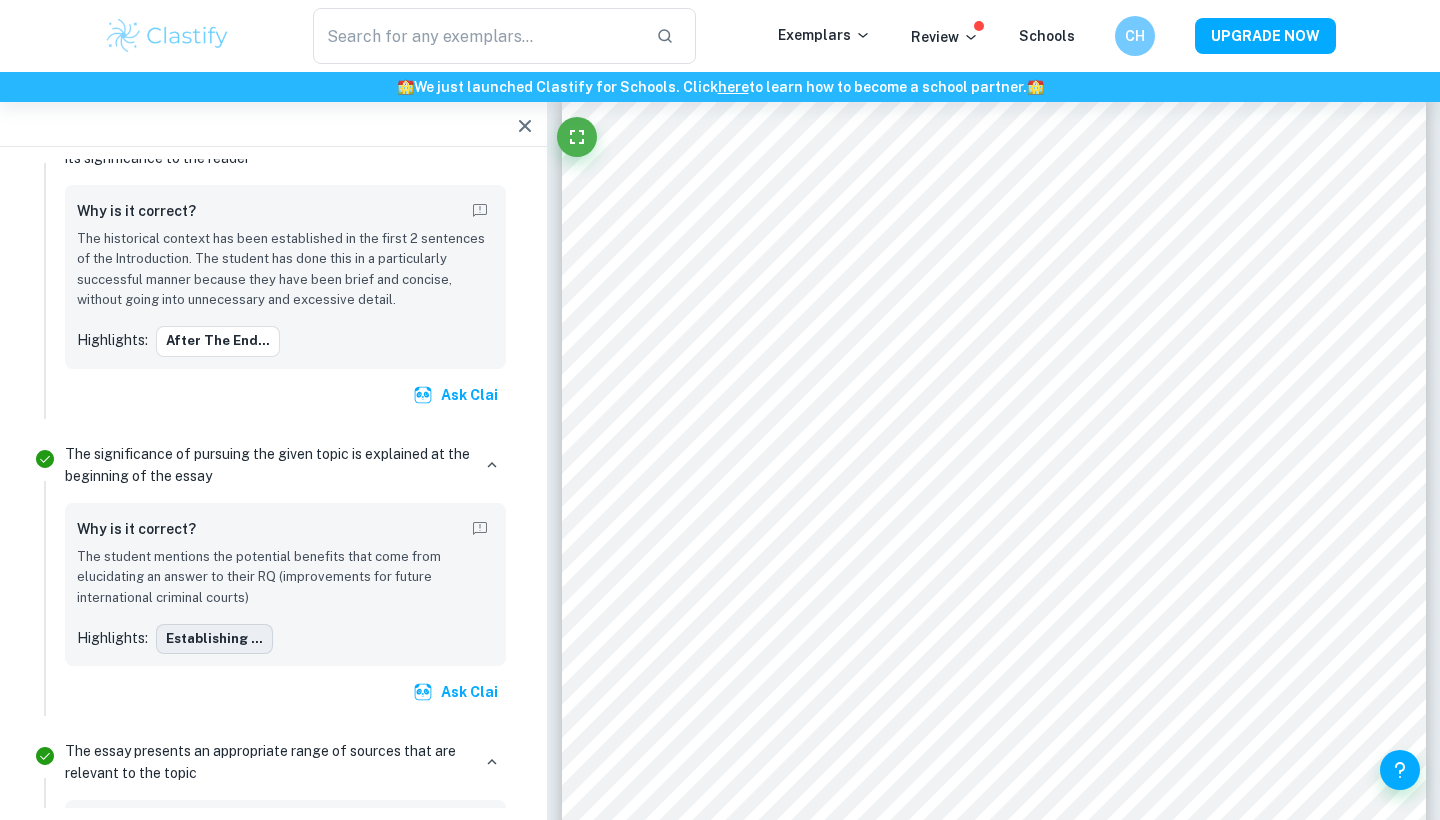click on "Establishing ..." at bounding box center (214, 639) 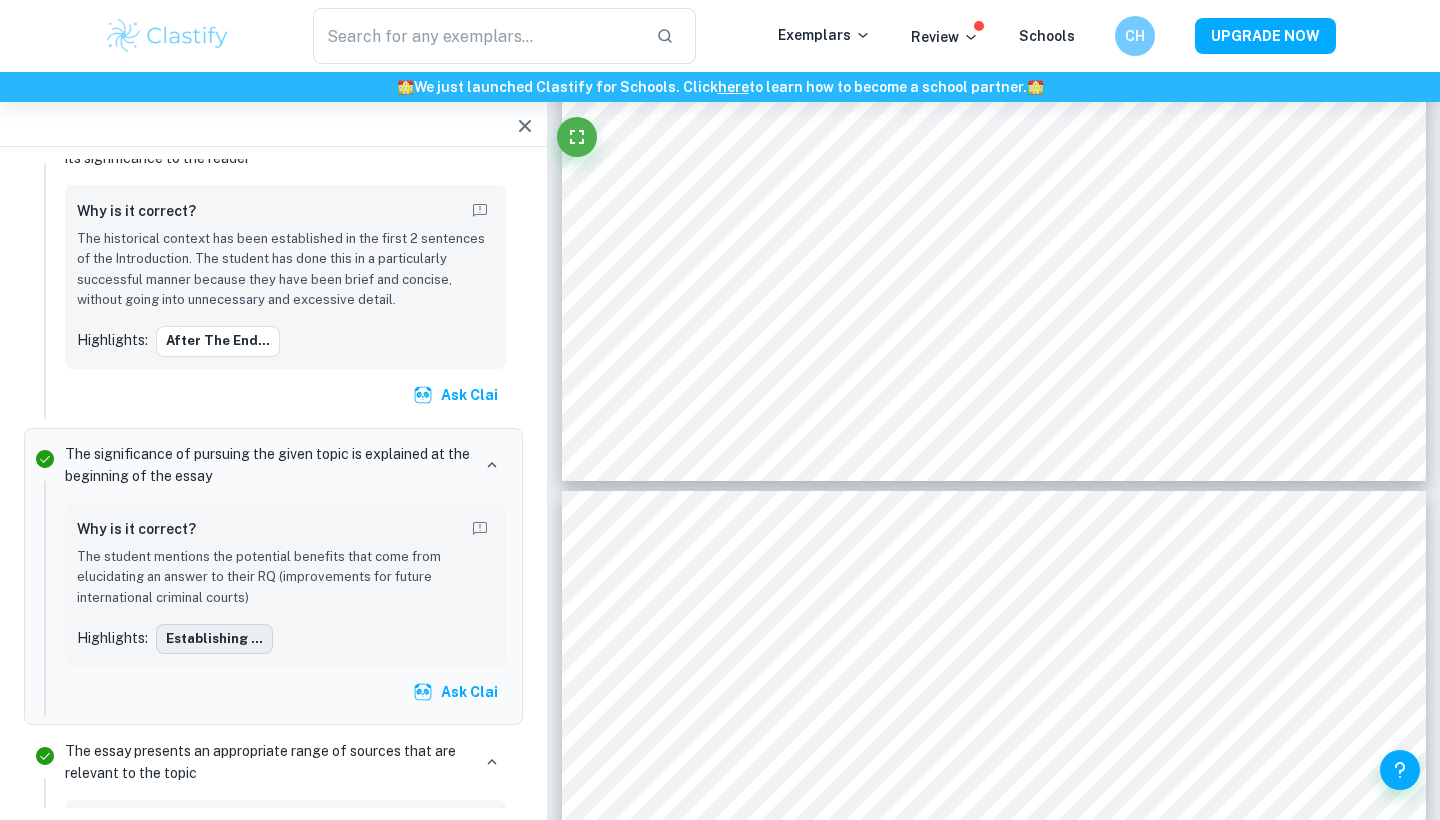 type on "4" 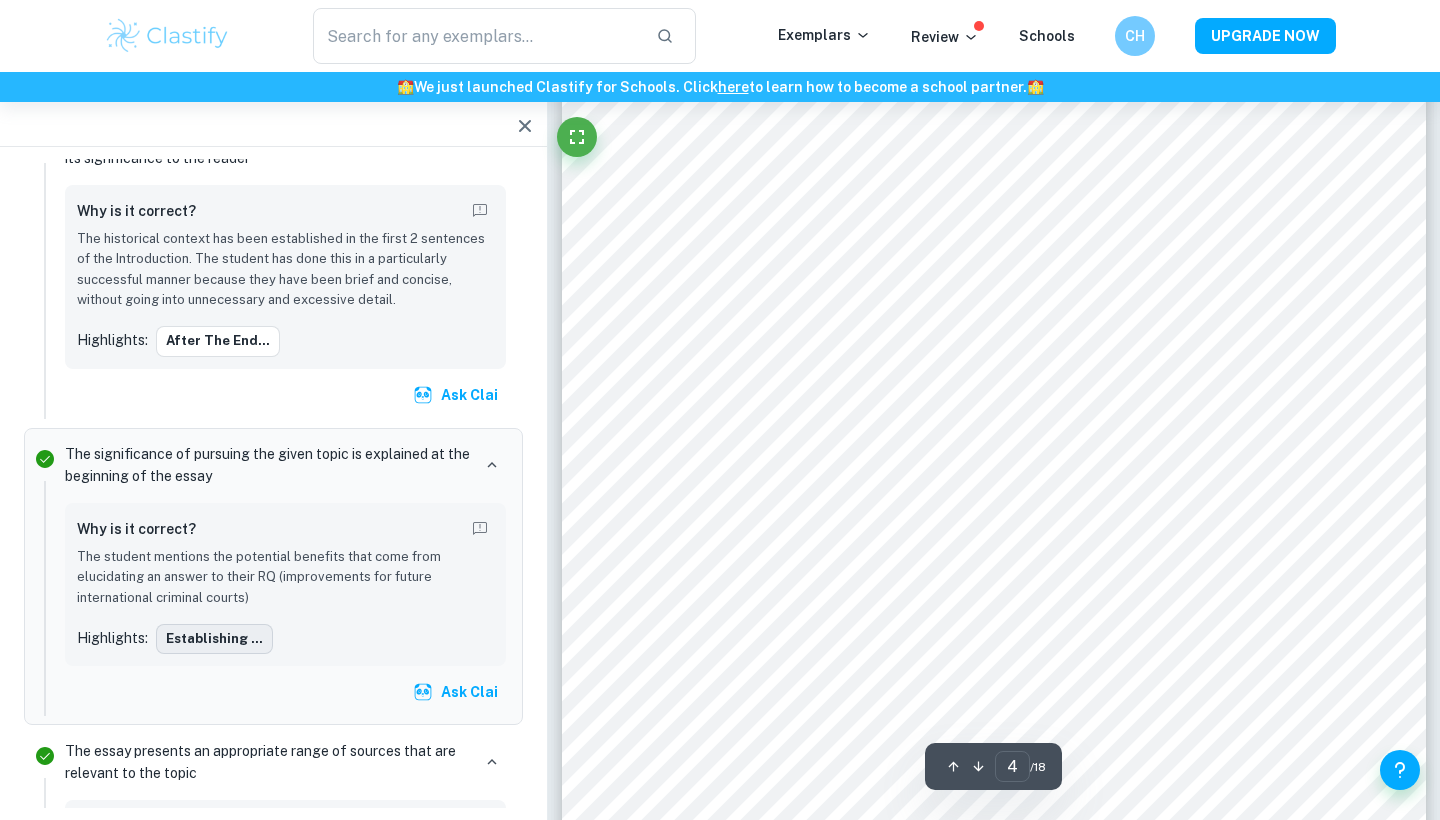 scroll, scrollTop: 4304, scrollLeft: 0, axis: vertical 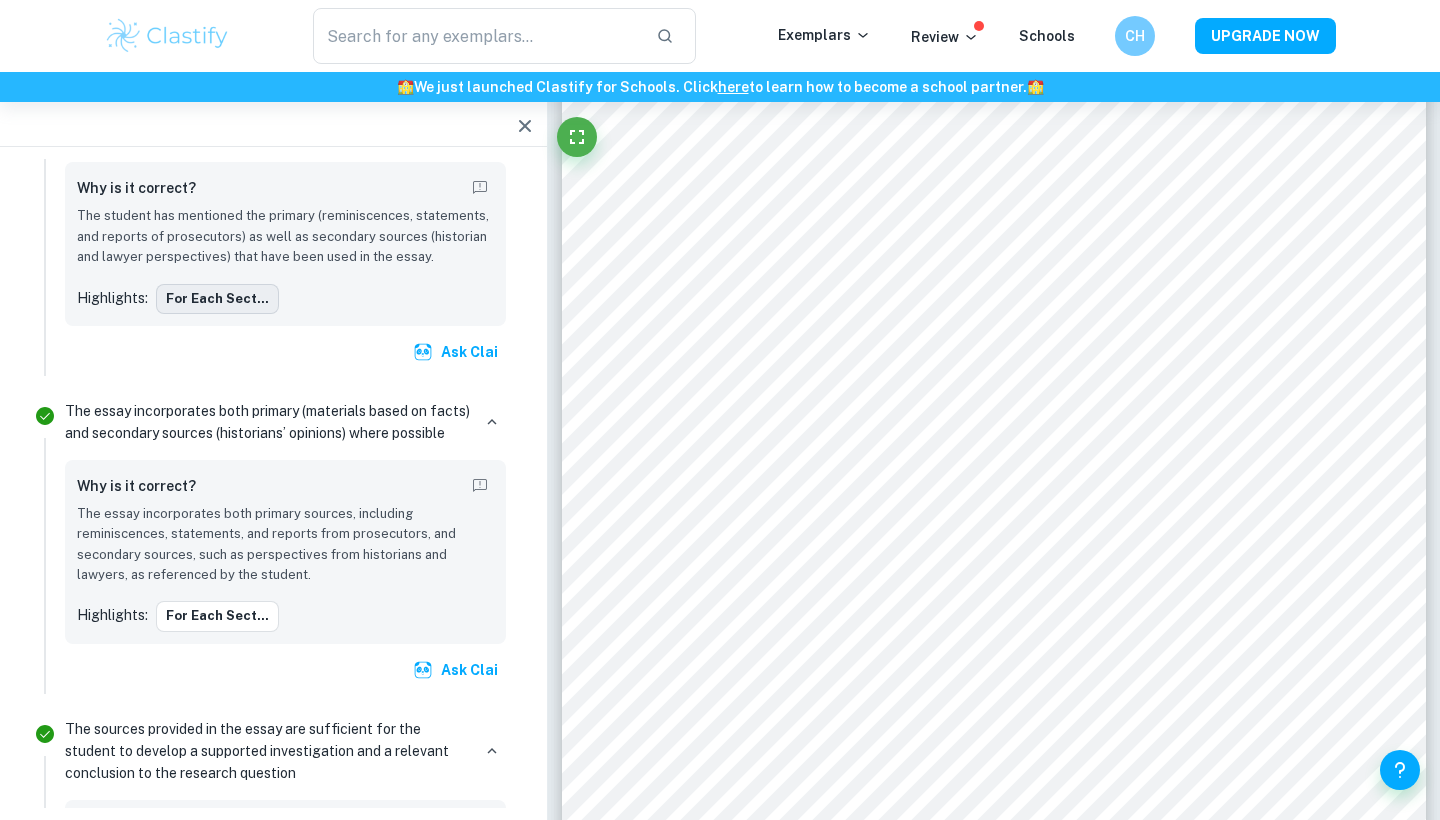 click on "For each sect..." at bounding box center (217, 299) 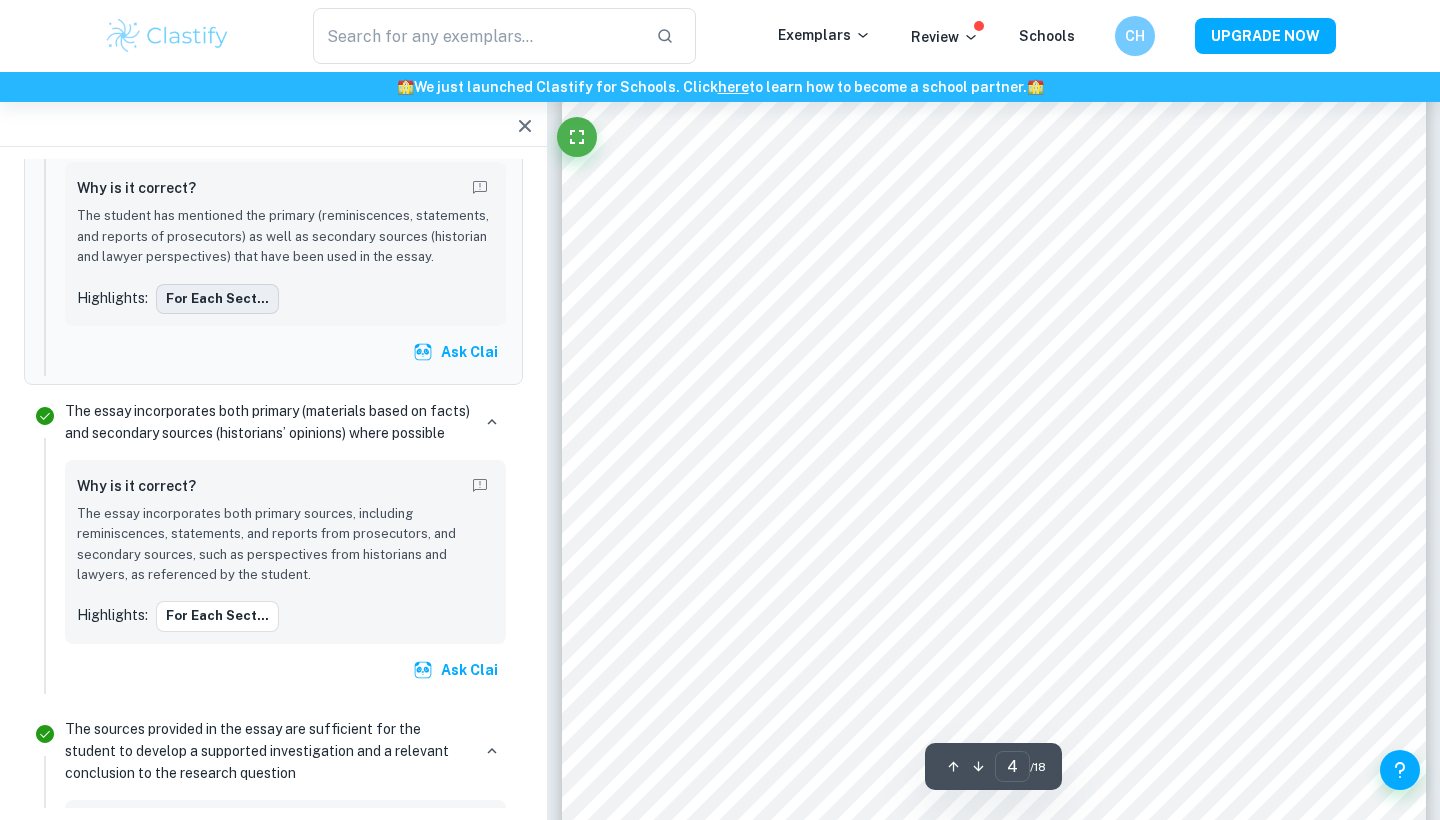 scroll, scrollTop: 3910, scrollLeft: 0, axis: vertical 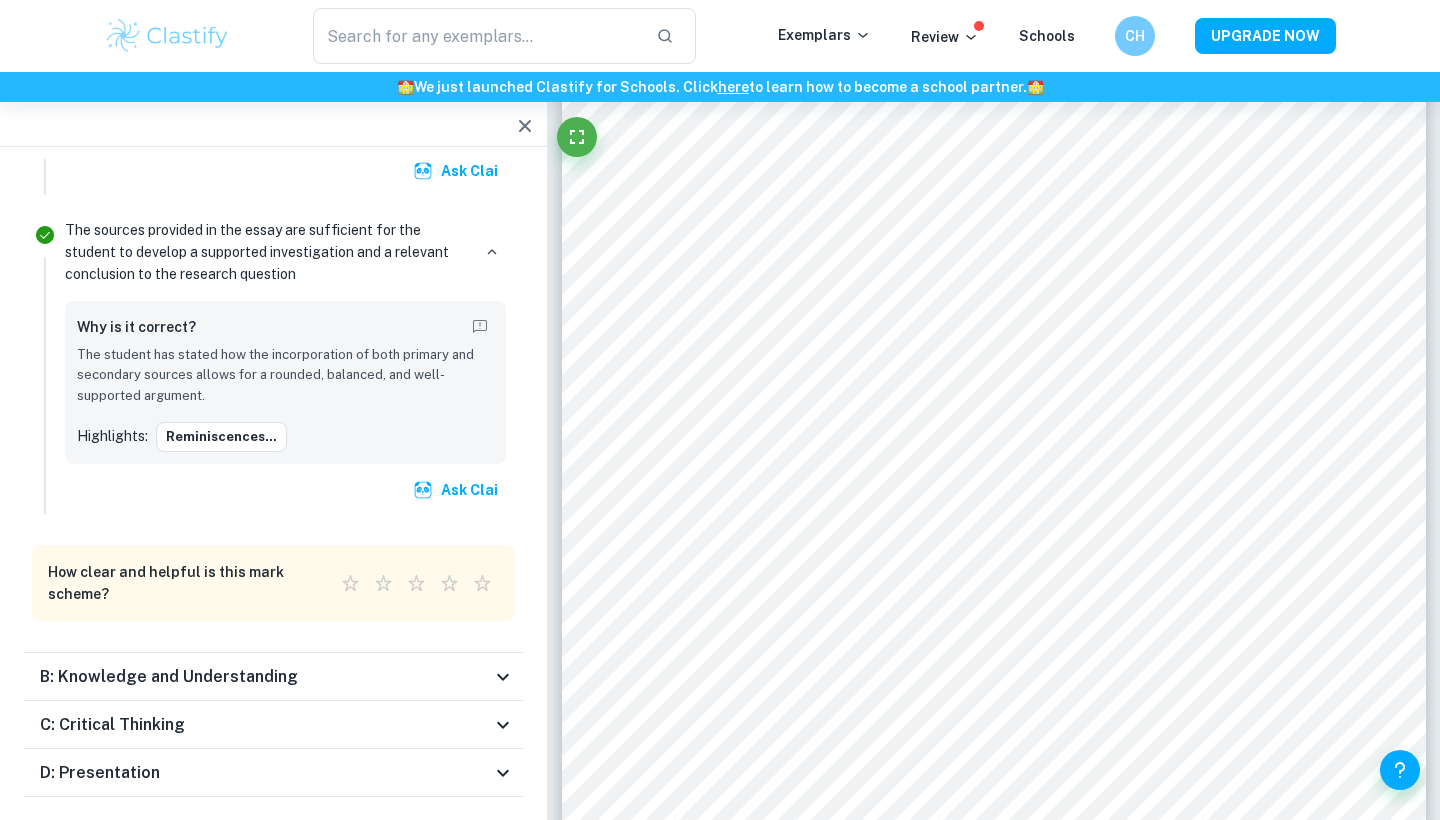type 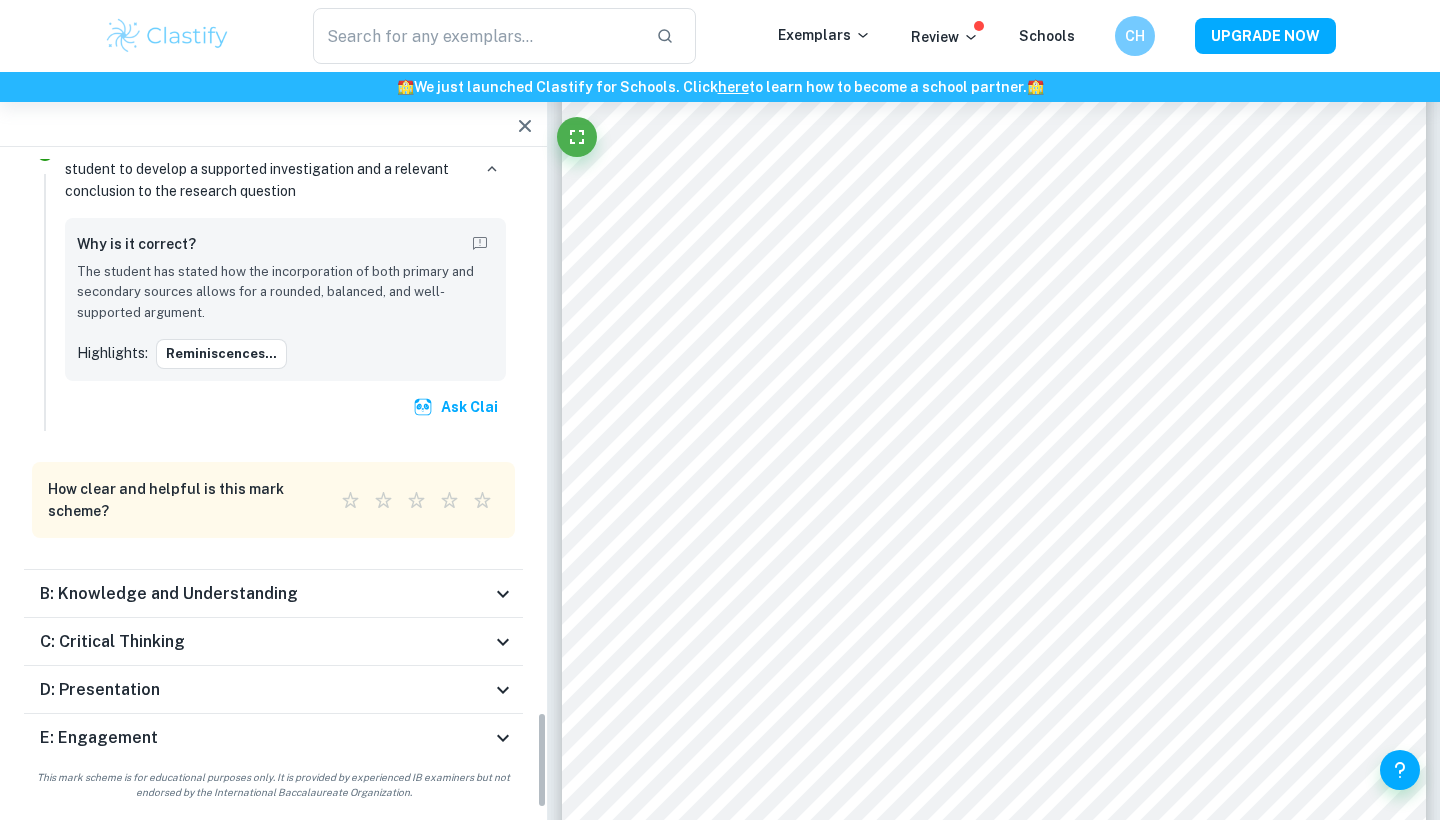 scroll, scrollTop: 3678, scrollLeft: 0, axis: vertical 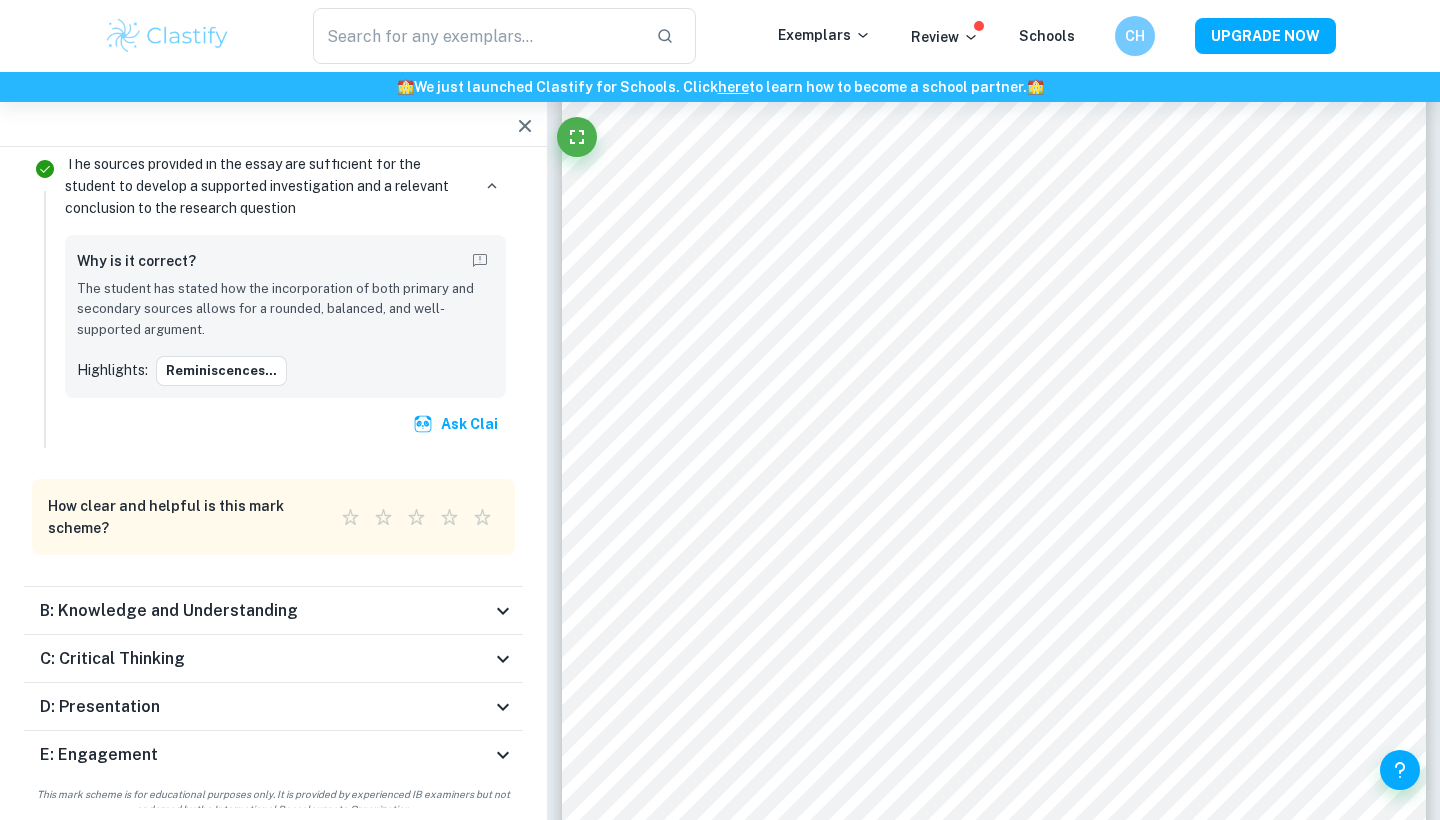 click 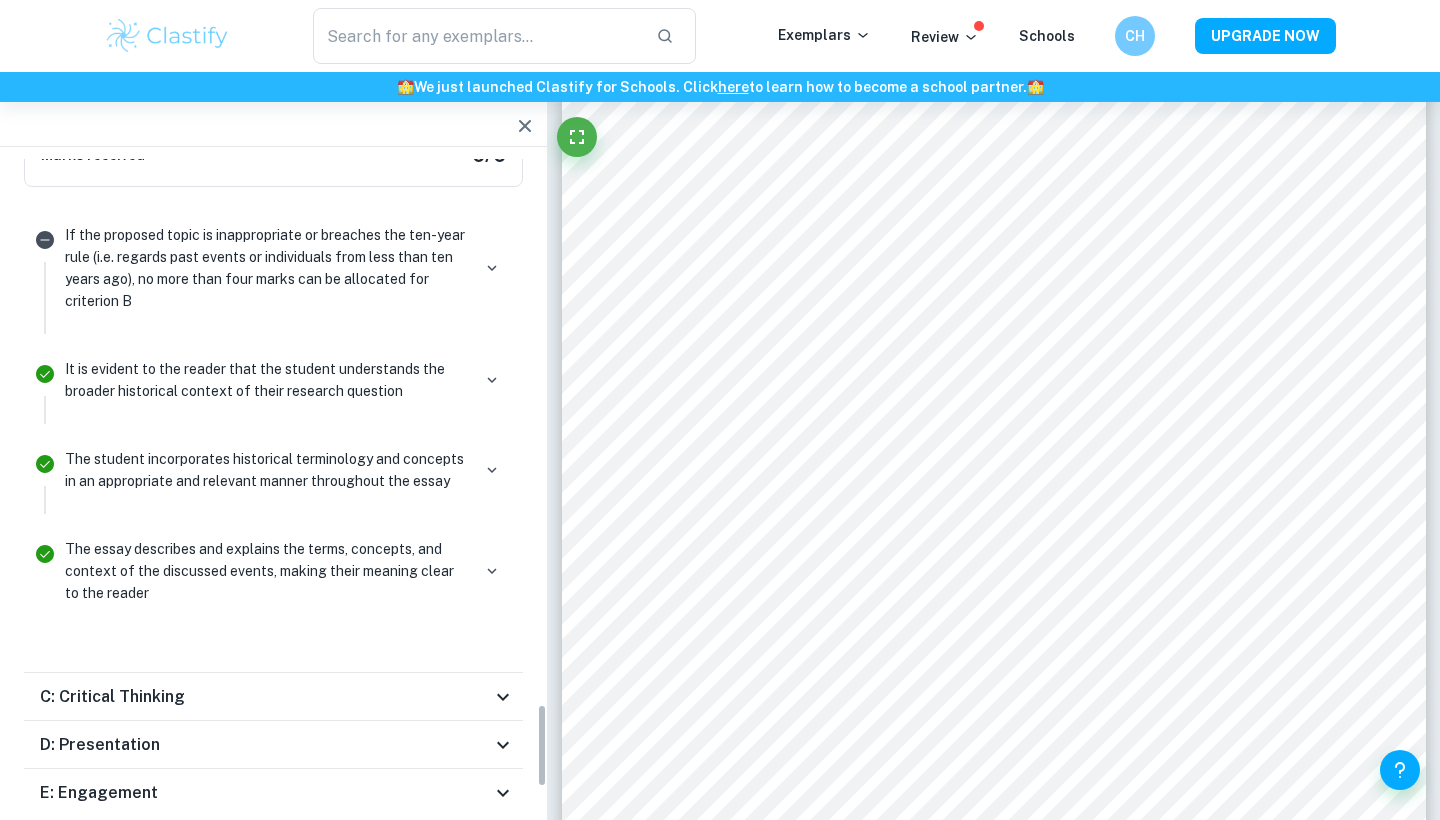 scroll, scrollTop: 4208, scrollLeft: 0, axis: vertical 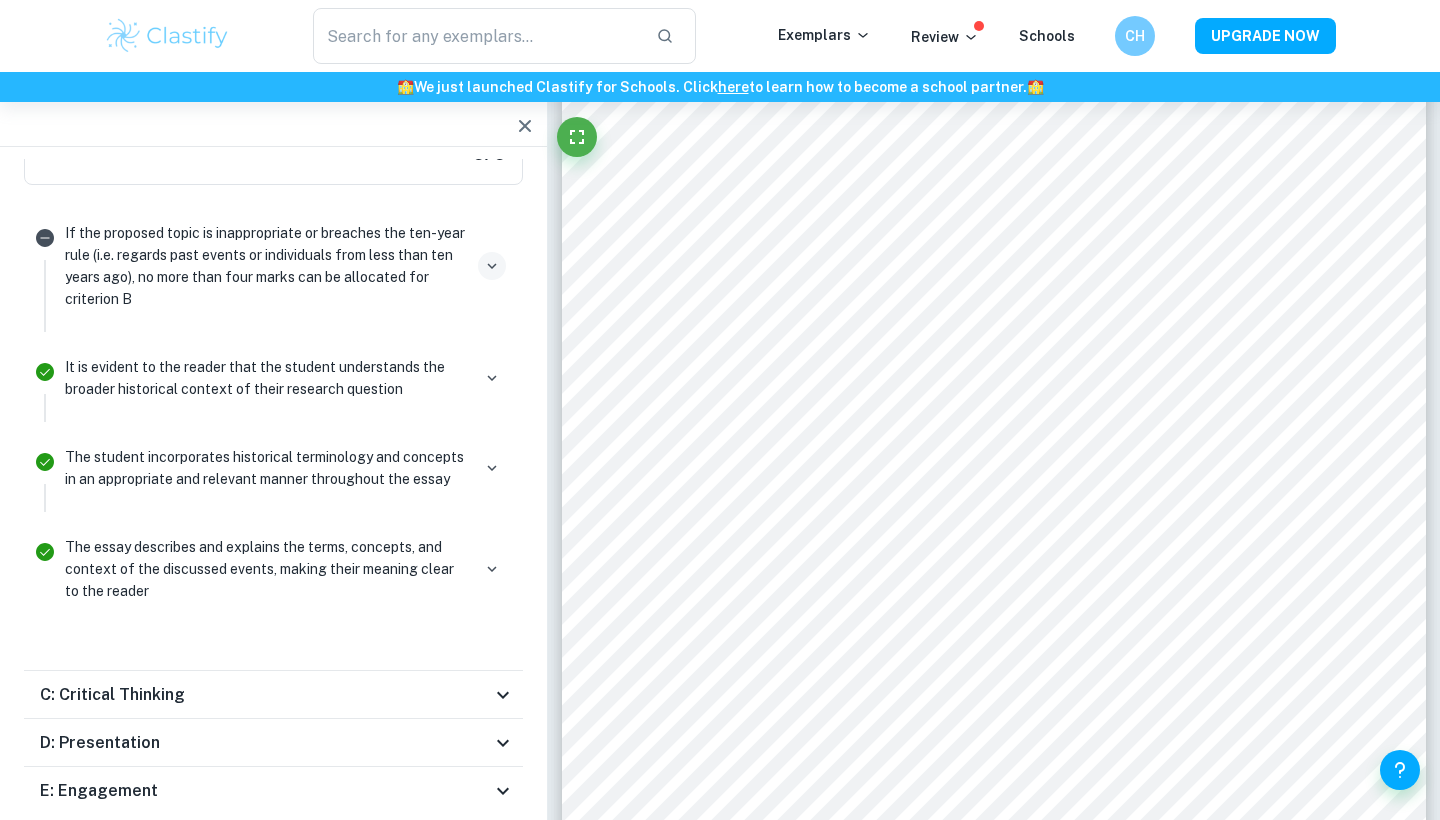 click 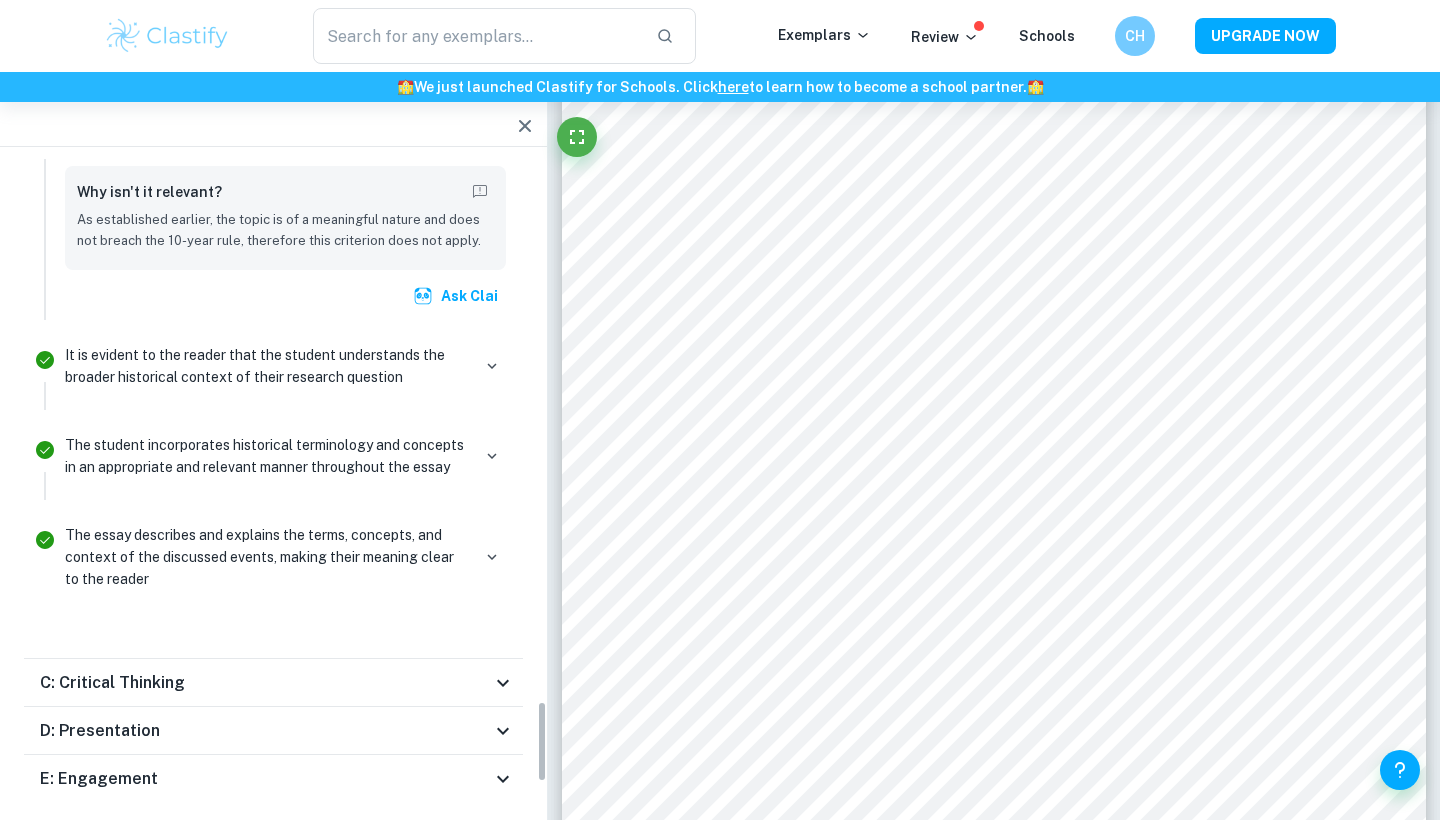 scroll, scrollTop: 4397, scrollLeft: 0, axis: vertical 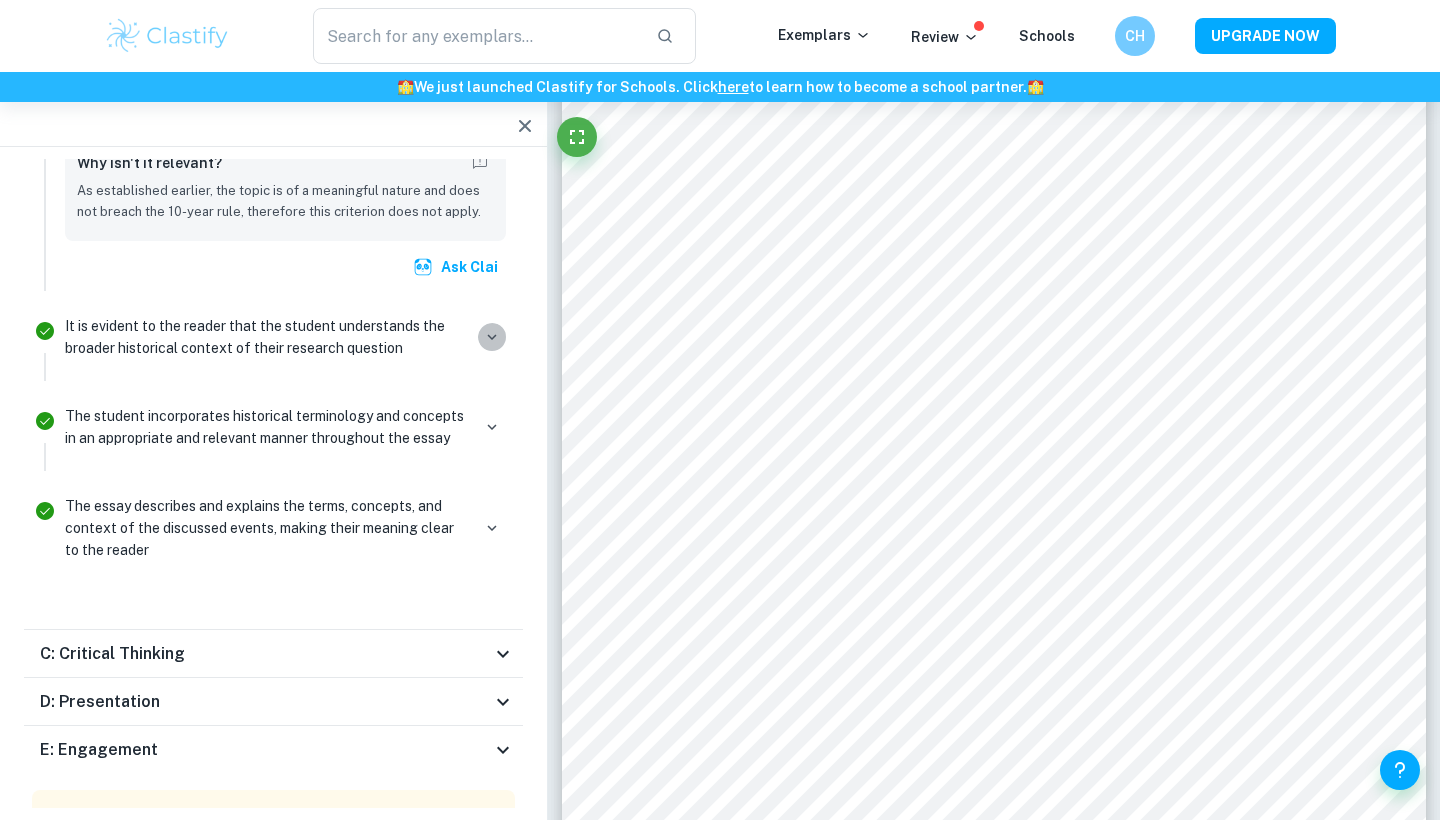 click at bounding box center (492, 337) 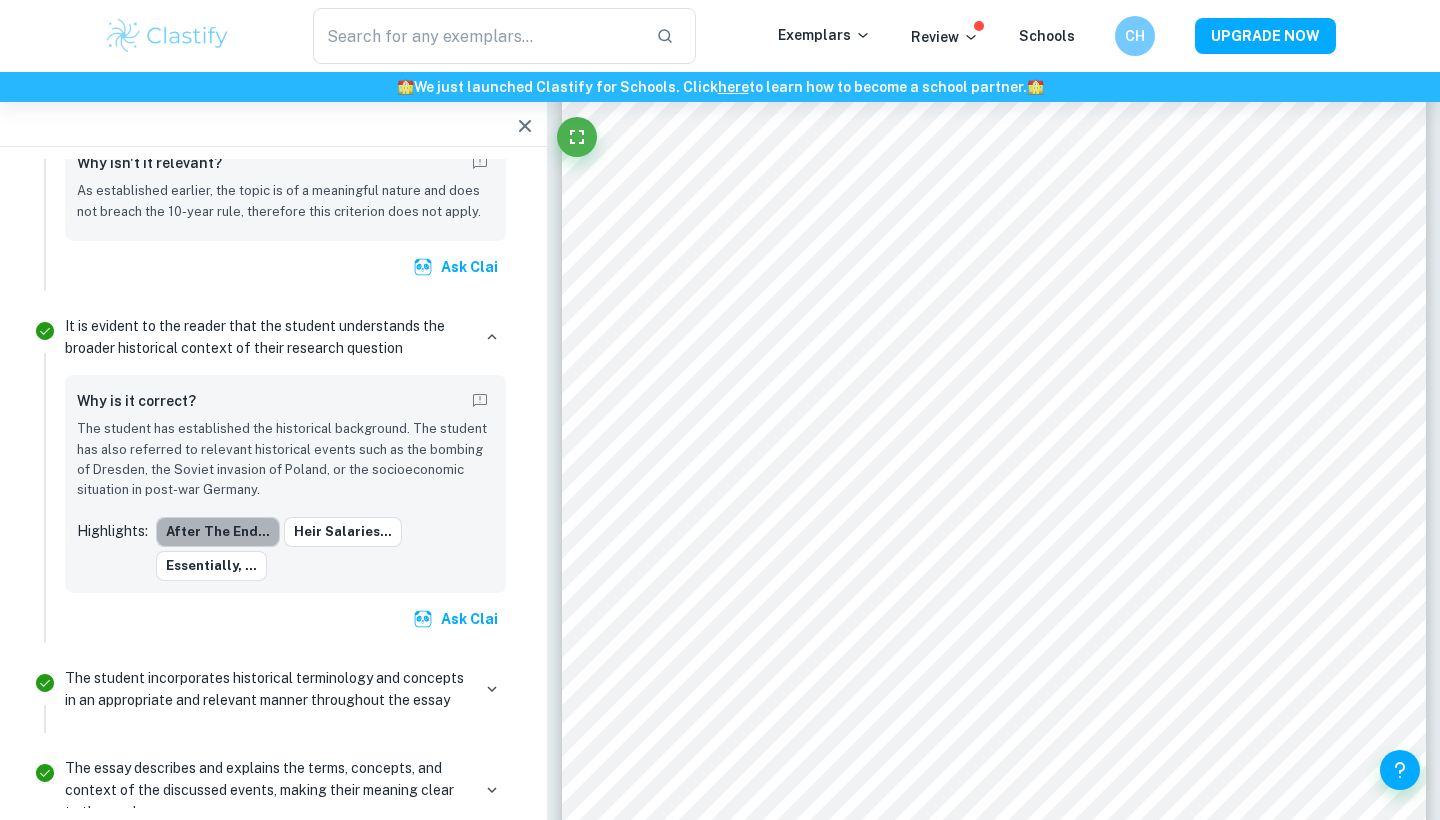 click on "After the end..." at bounding box center [218, 532] 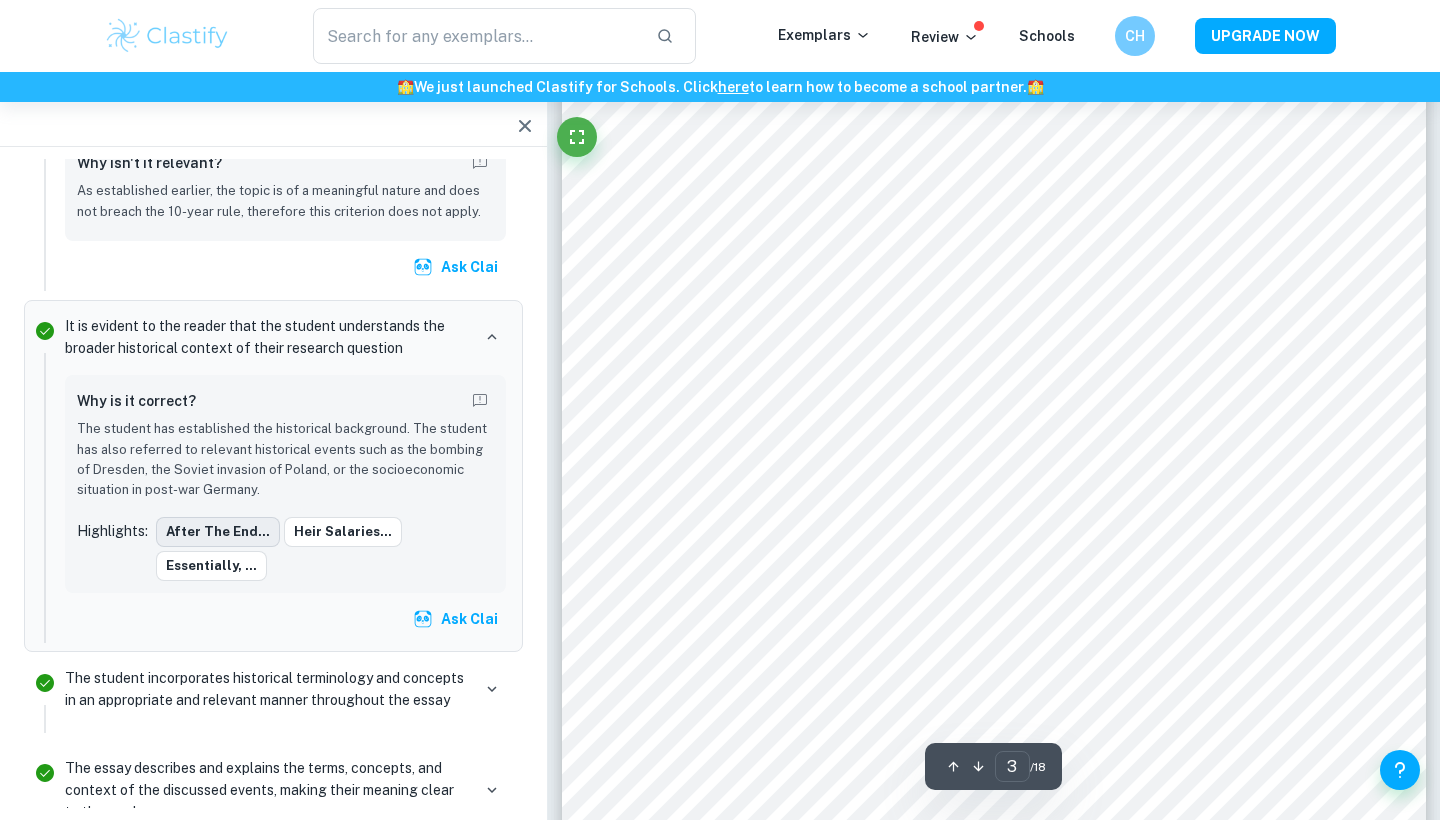 scroll, scrollTop: 2622, scrollLeft: 0, axis: vertical 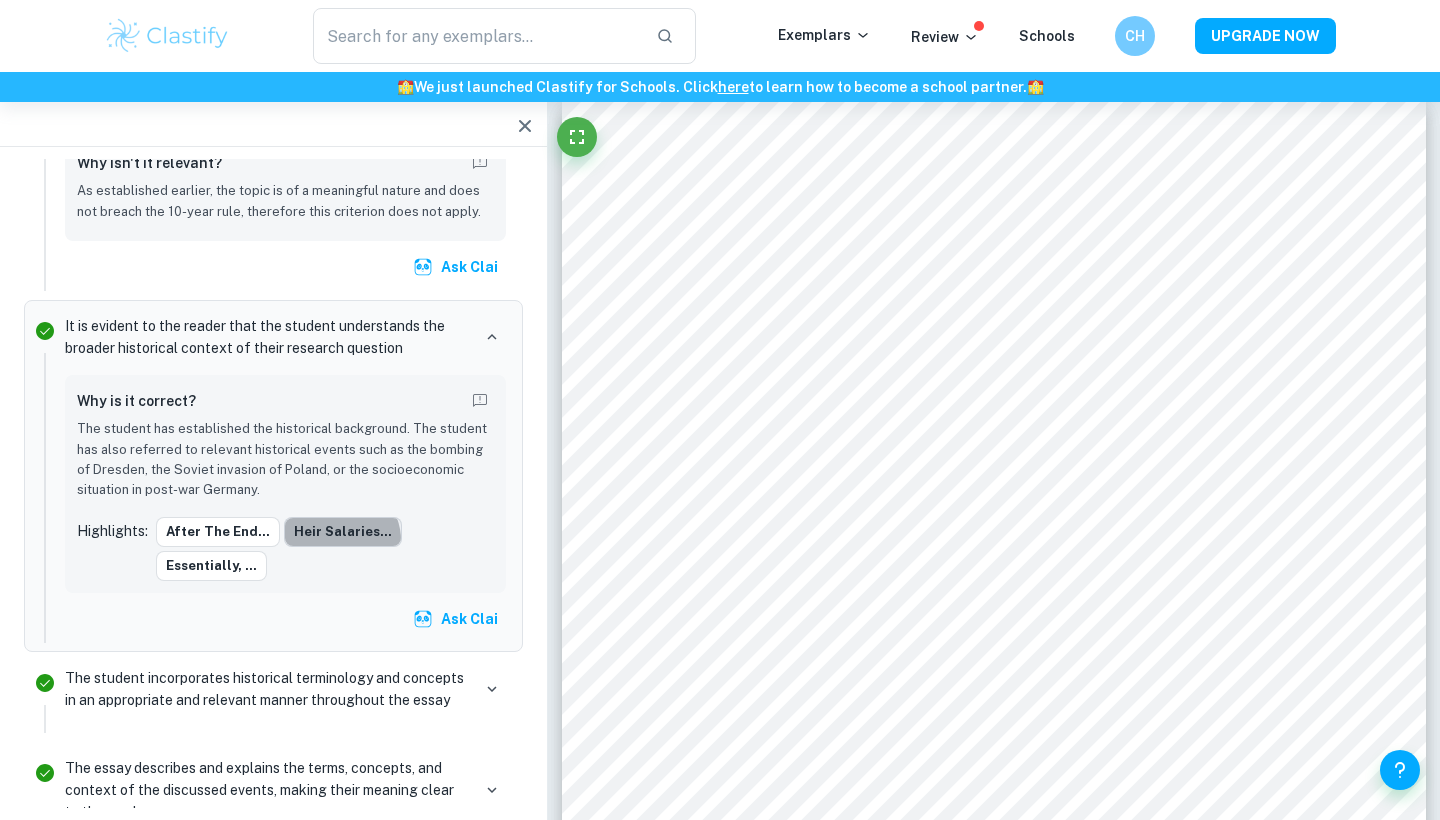 click on "heir salaries..." at bounding box center (343, 532) 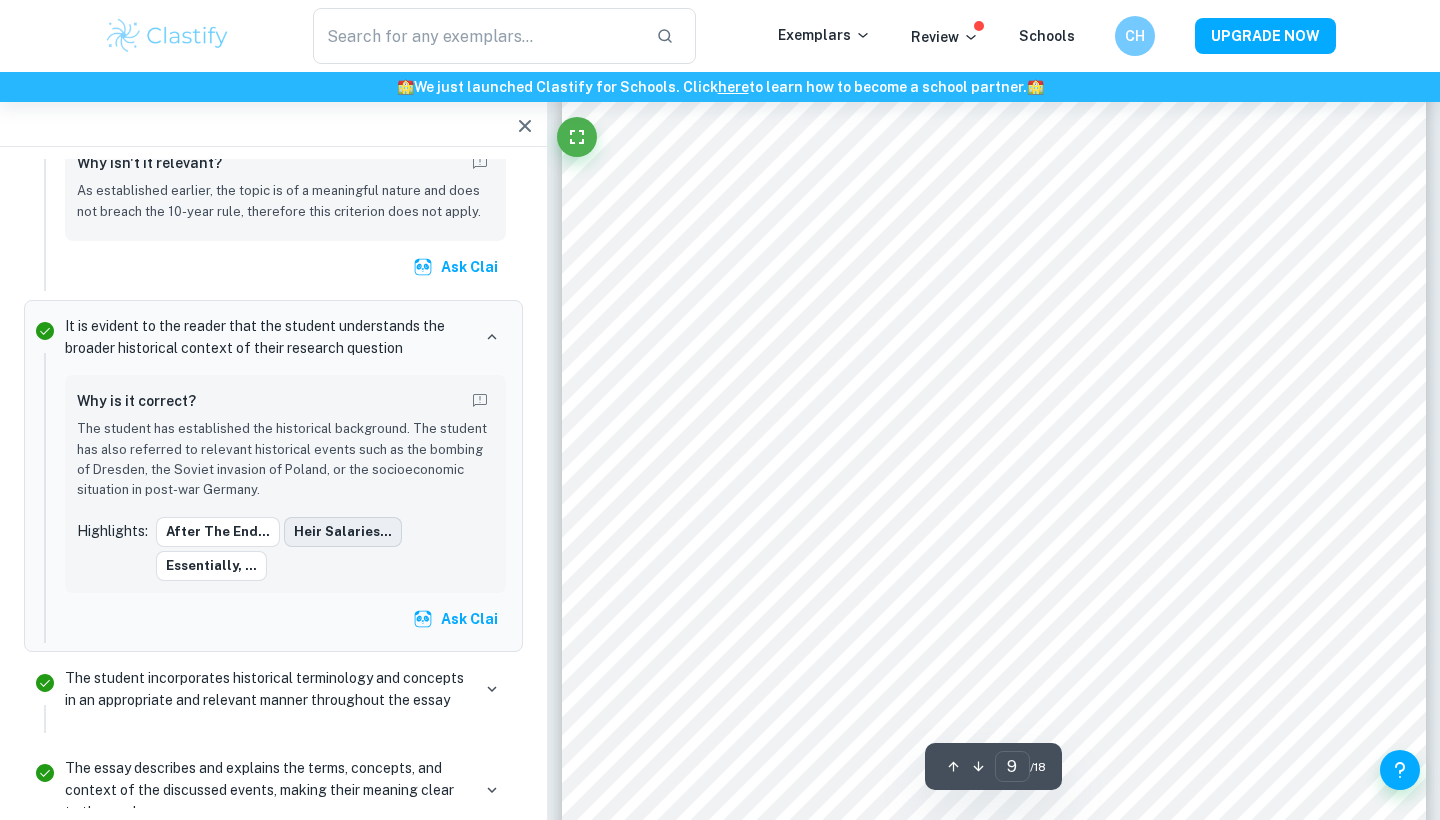 scroll, scrollTop: 9875, scrollLeft: 0, axis: vertical 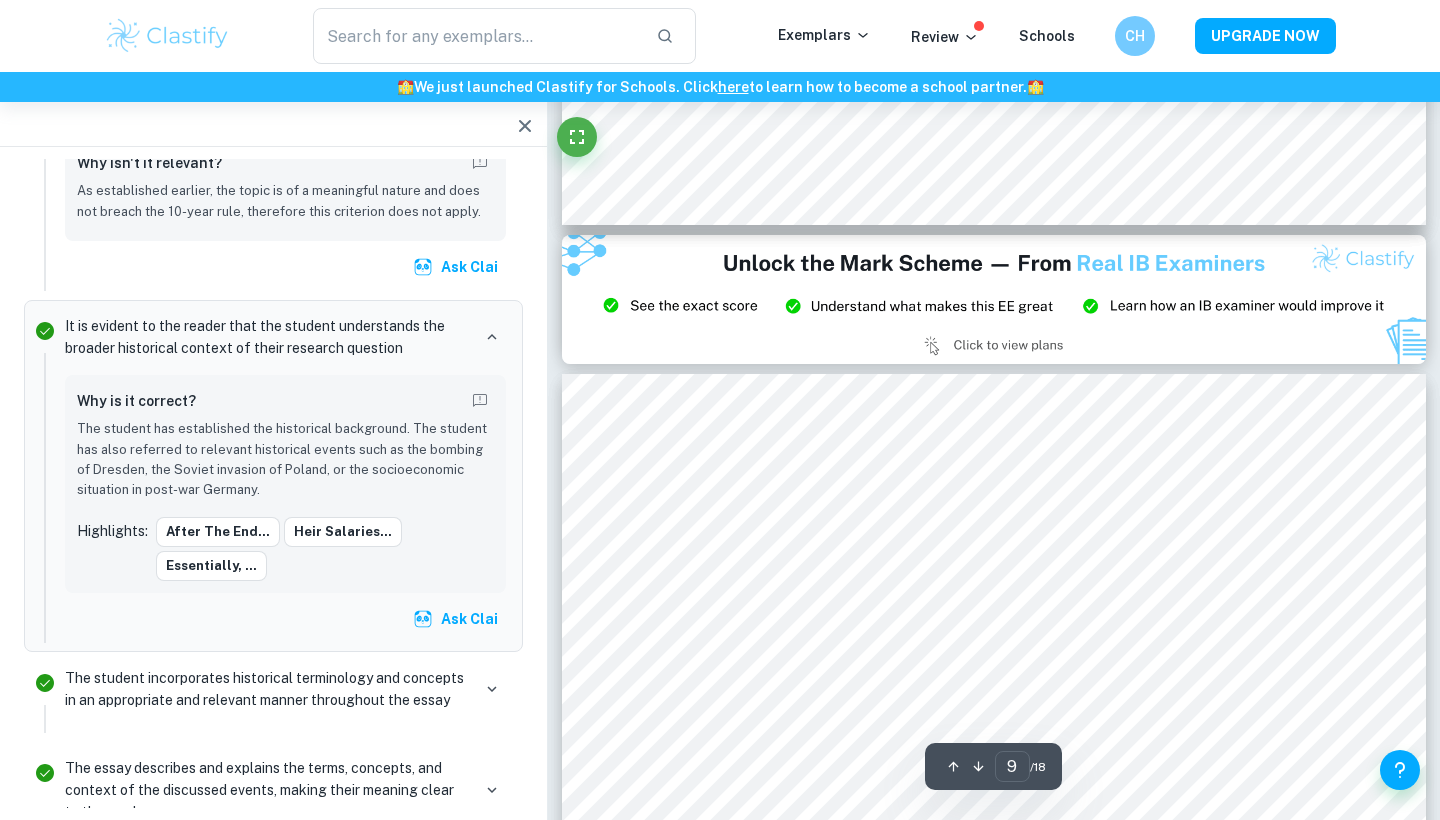type on "8" 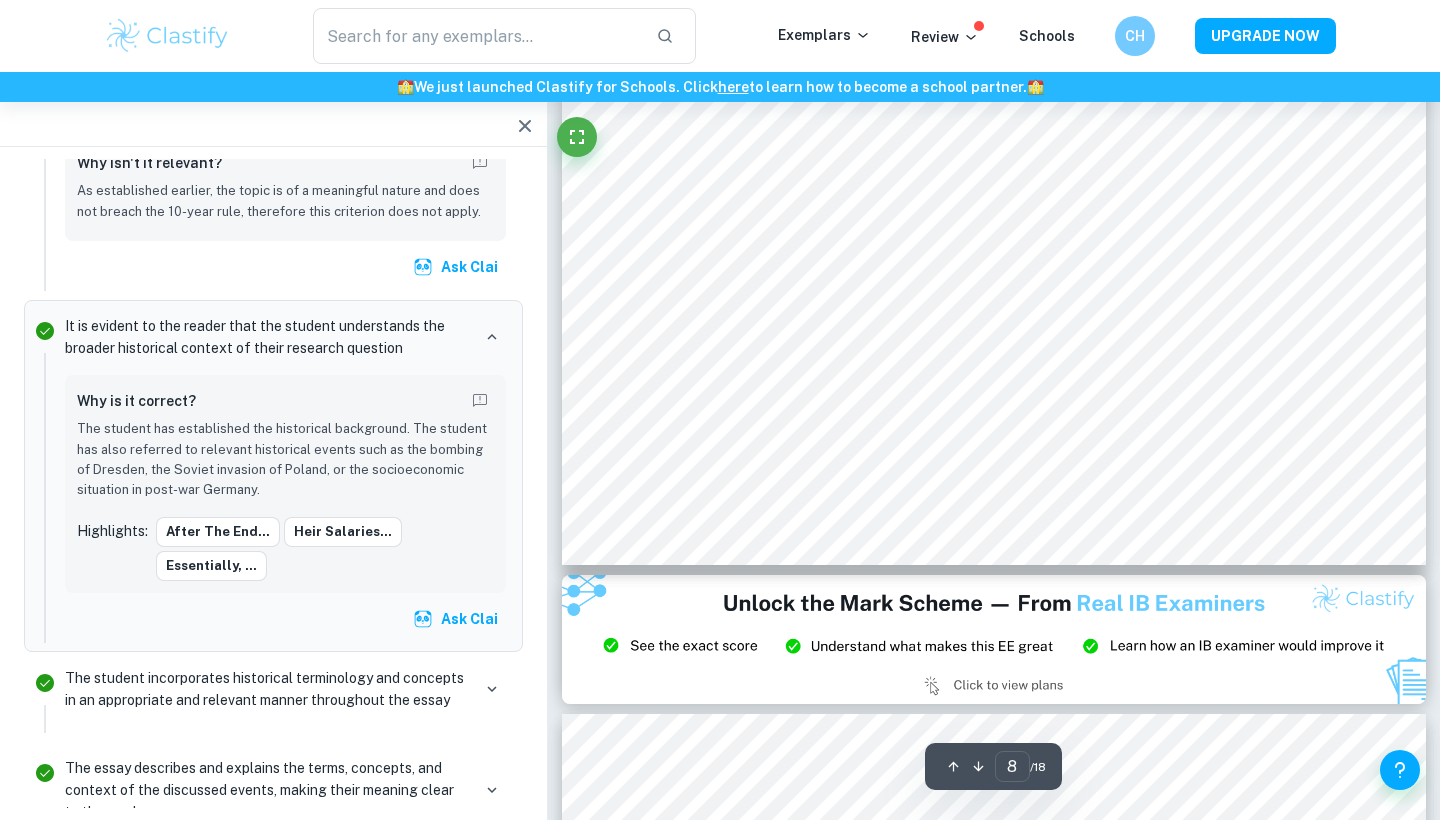 scroll, scrollTop: 9535, scrollLeft: 0, axis: vertical 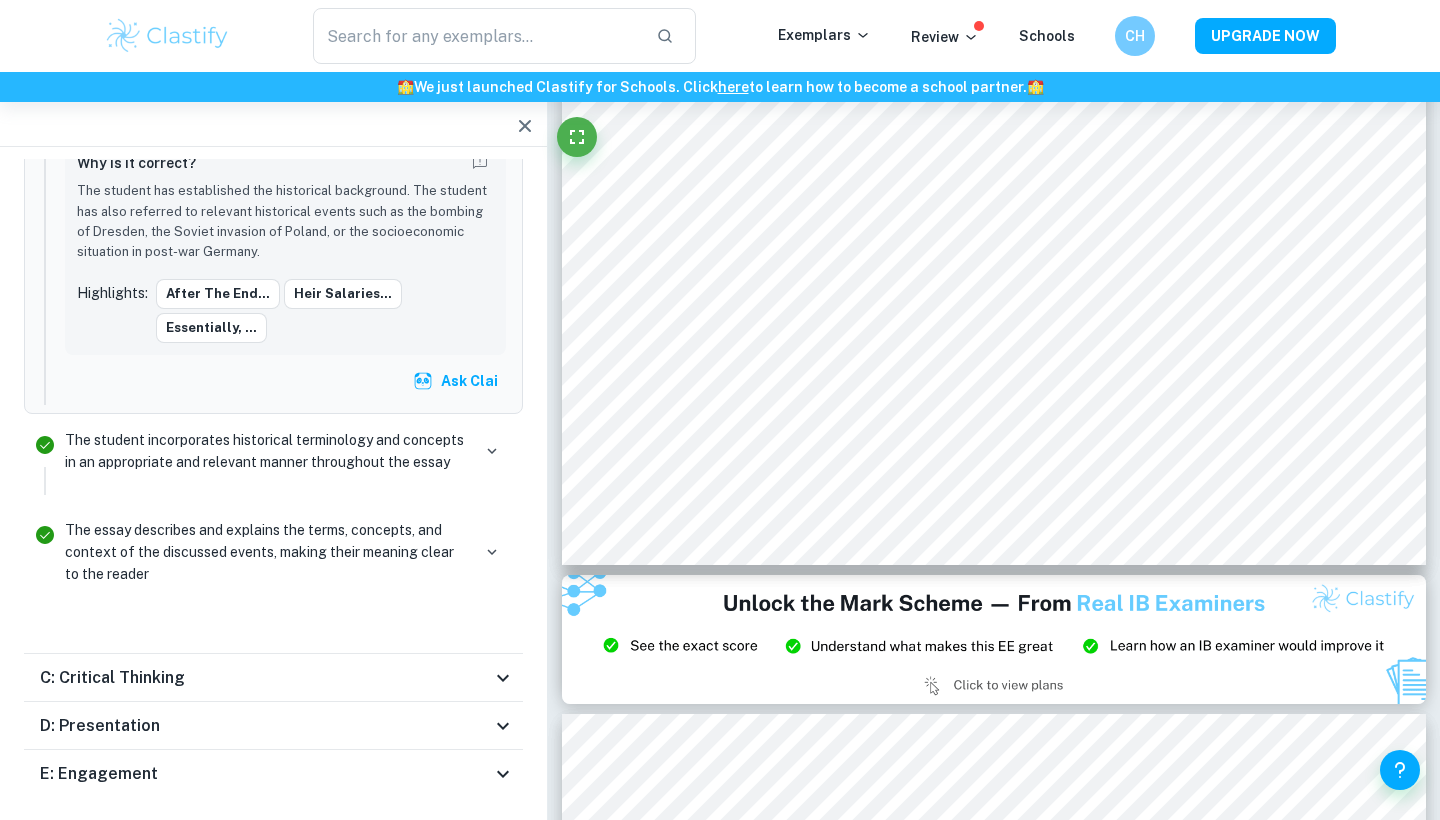 click 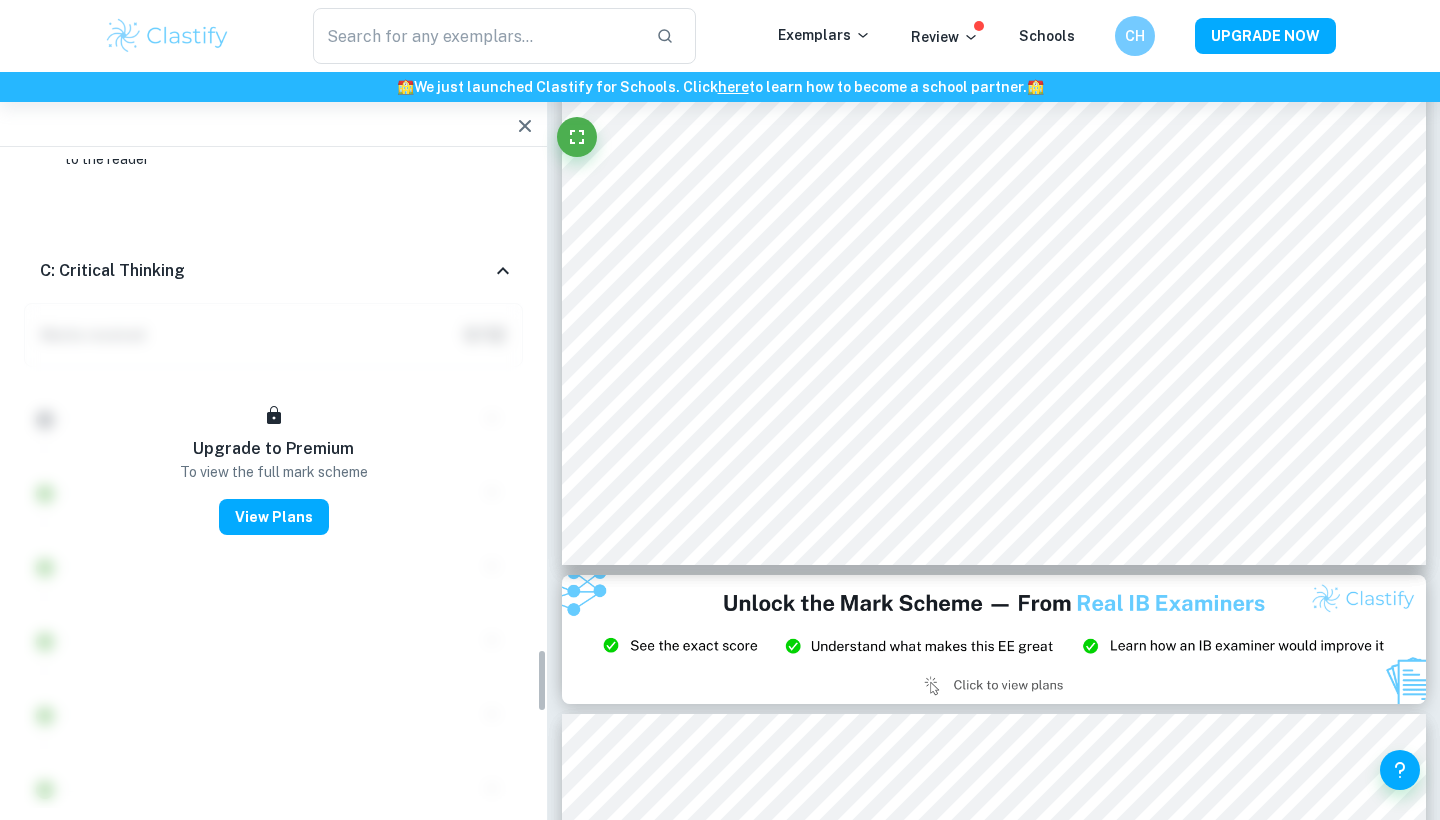 scroll, scrollTop: 5052, scrollLeft: 0, axis: vertical 